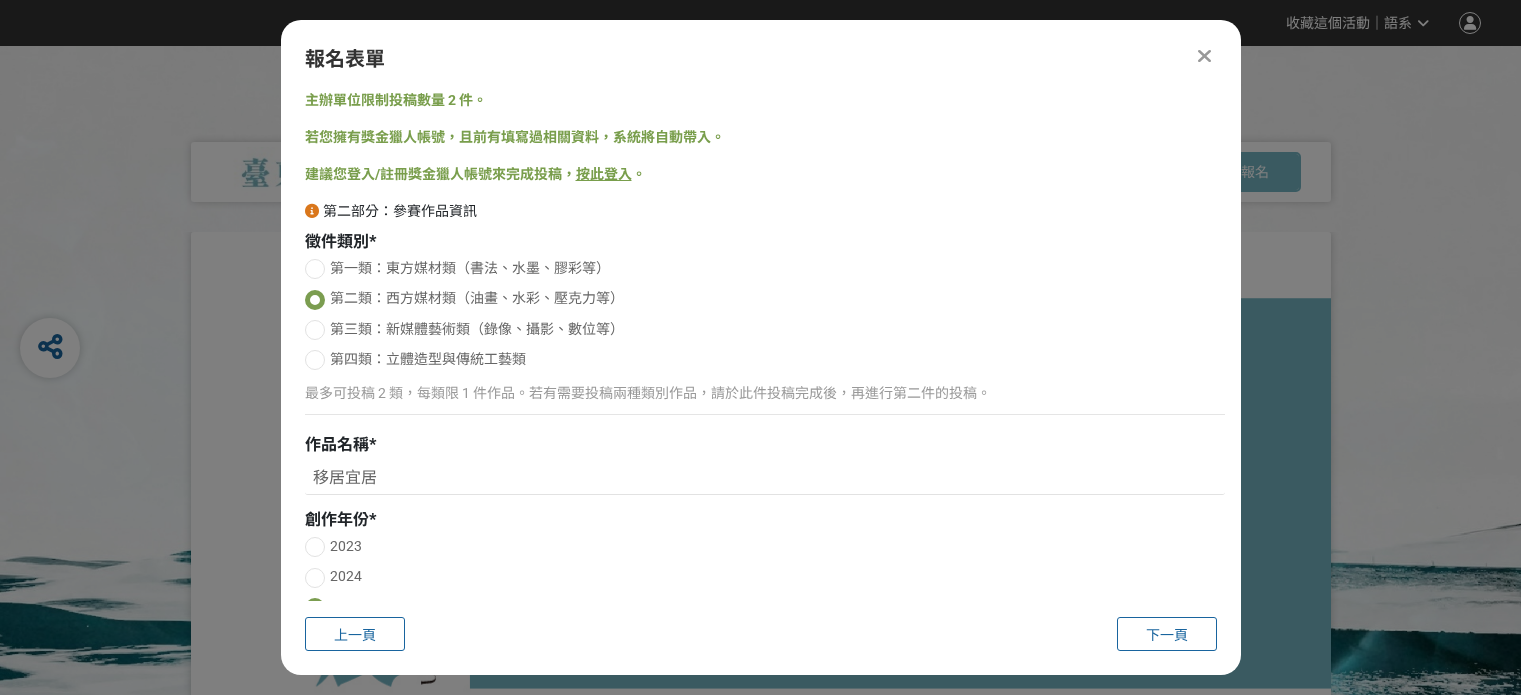 scroll, scrollTop: 0, scrollLeft: 0, axis: both 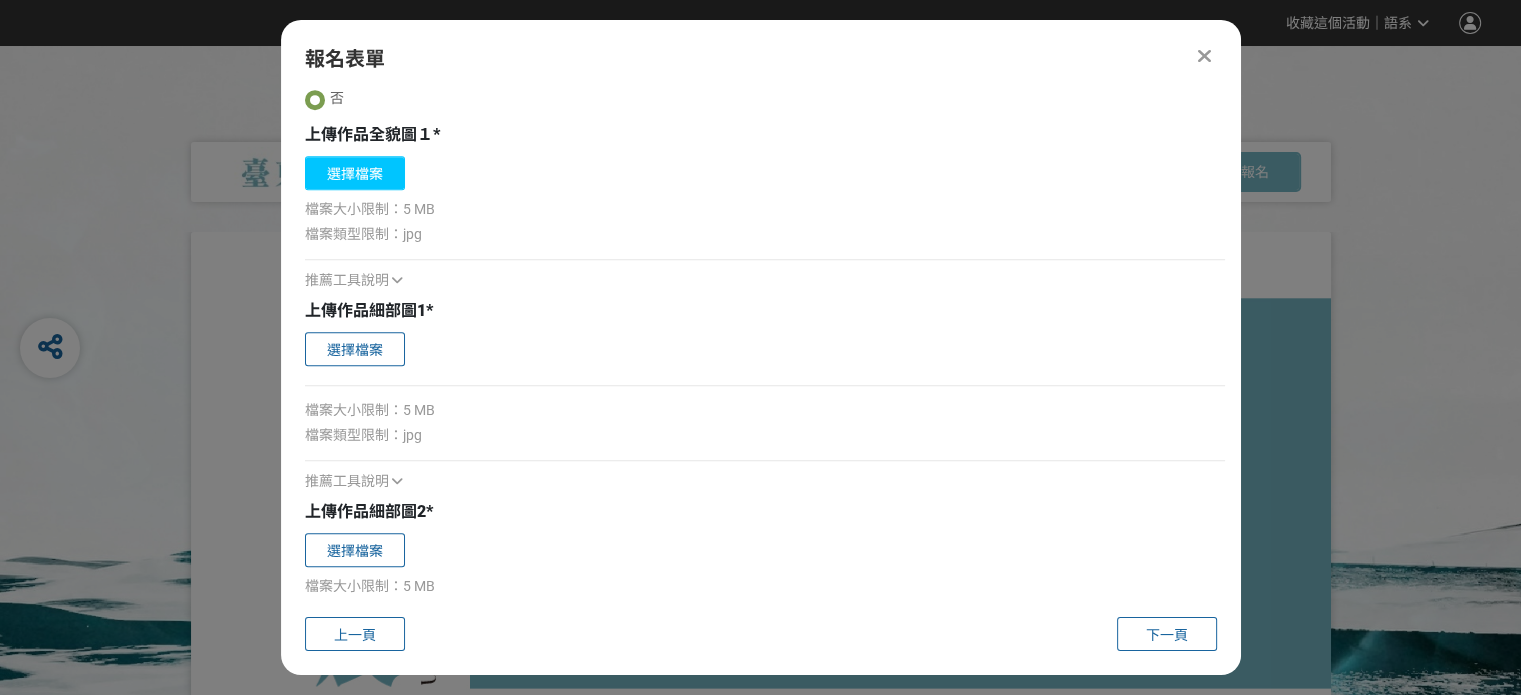 drag, startPoint x: 0, startPoint y: 0, endPoint x: 372, endPoint y: 172, distance: 409.839 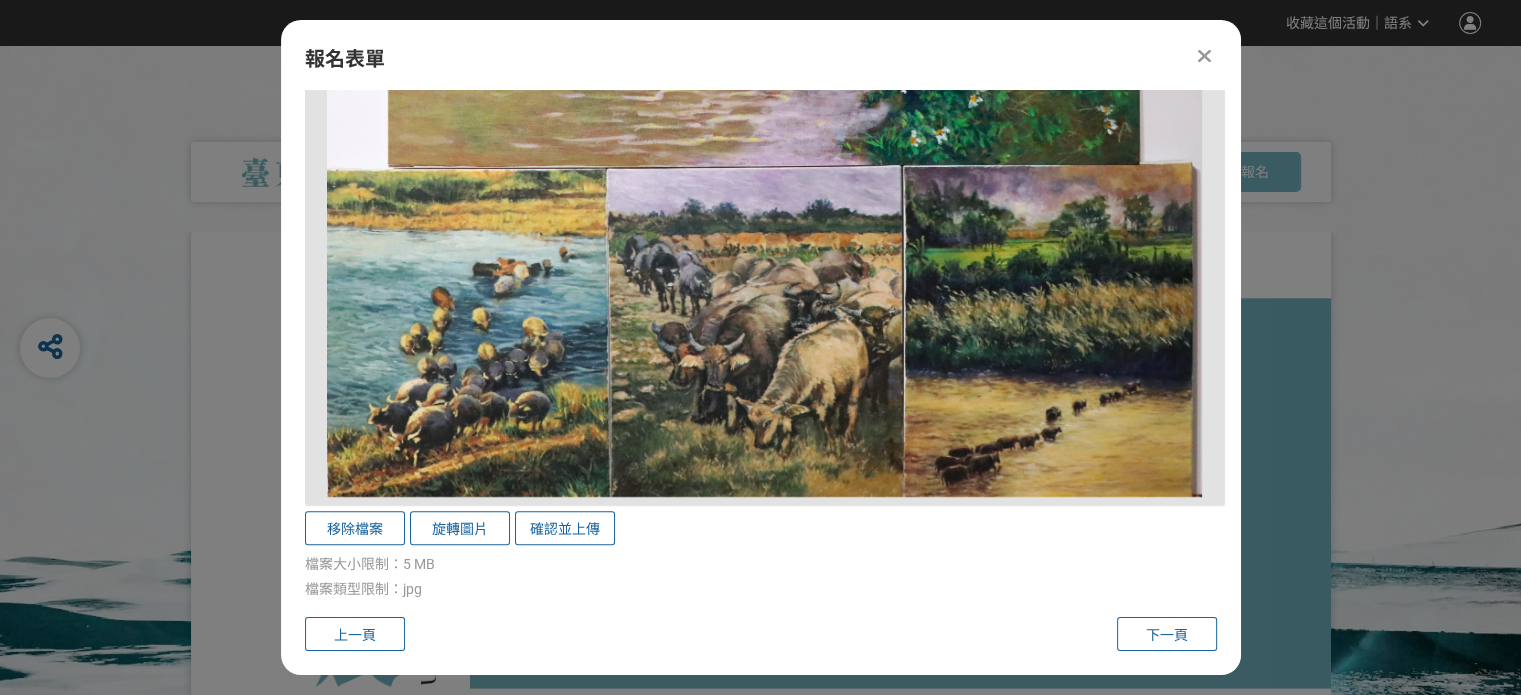 scroll, scrollTop: 1700, scrollLeft: 0, axis: vertical 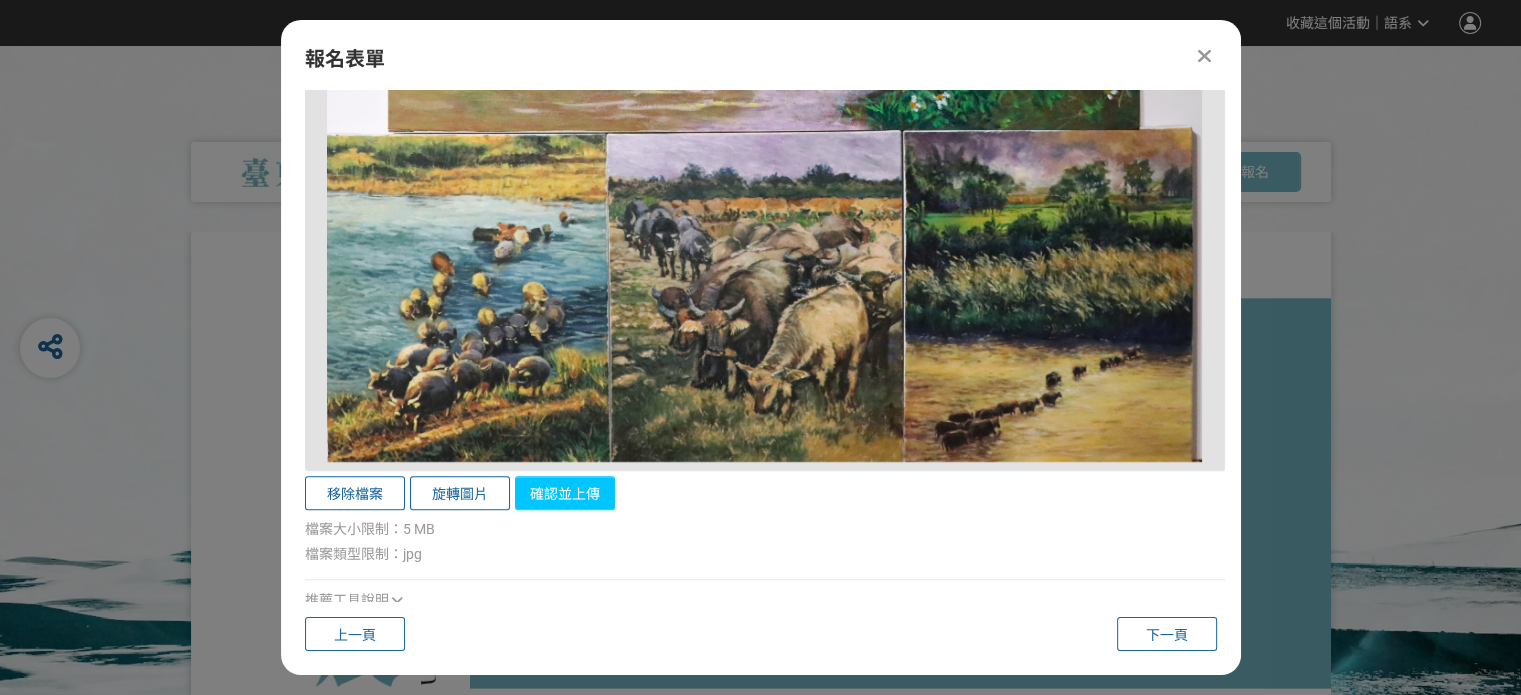 click on "確認並上傳" at bounding box center (565, 493) 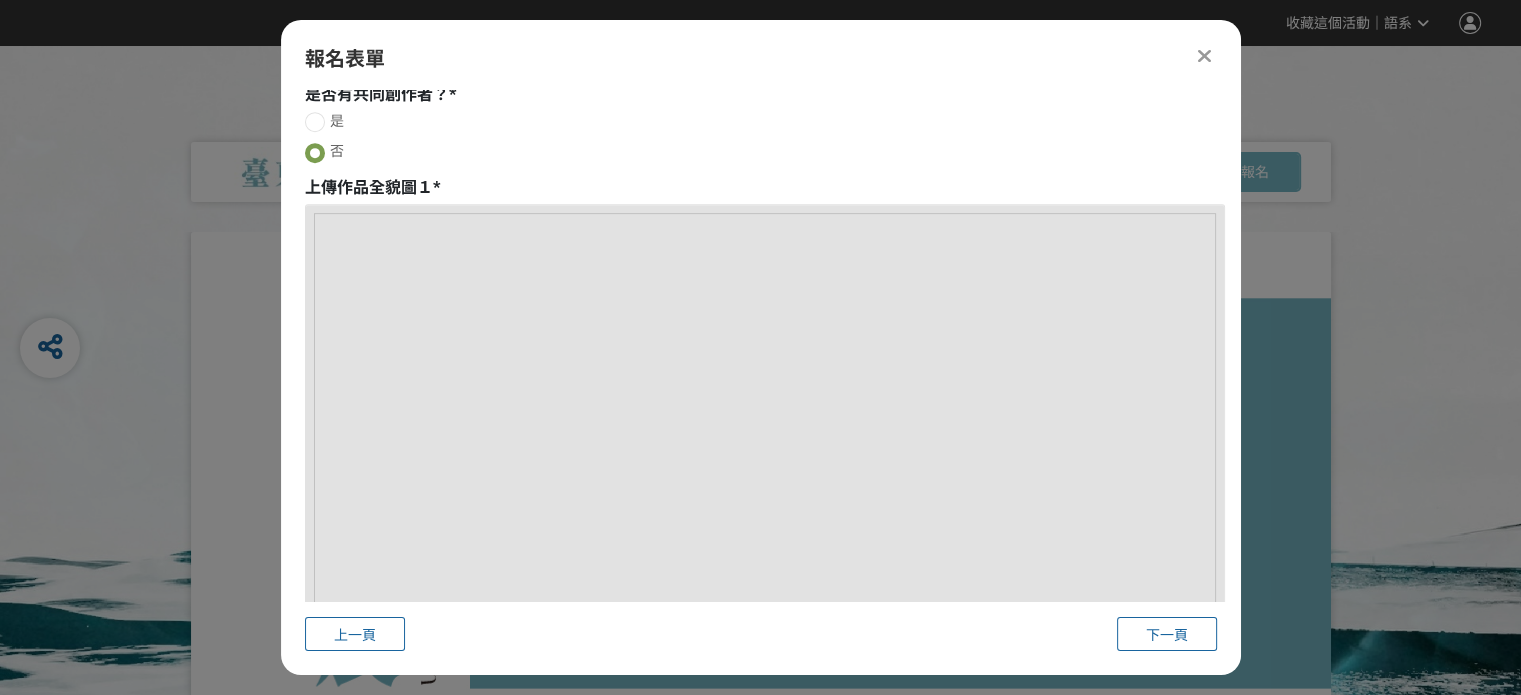 scroll, scrollTop: 800, scrollLeft: 0, axis: vertical 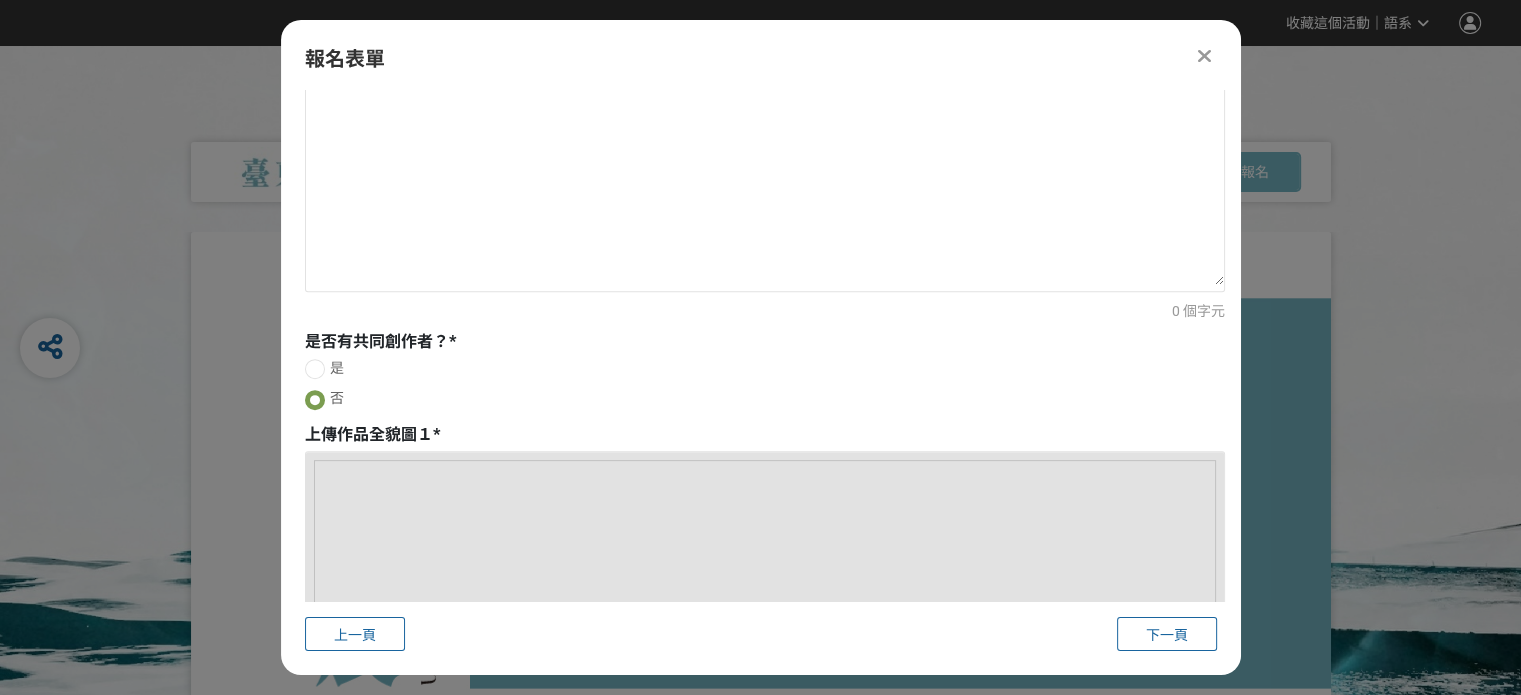 click at bounding box center [315, 400] 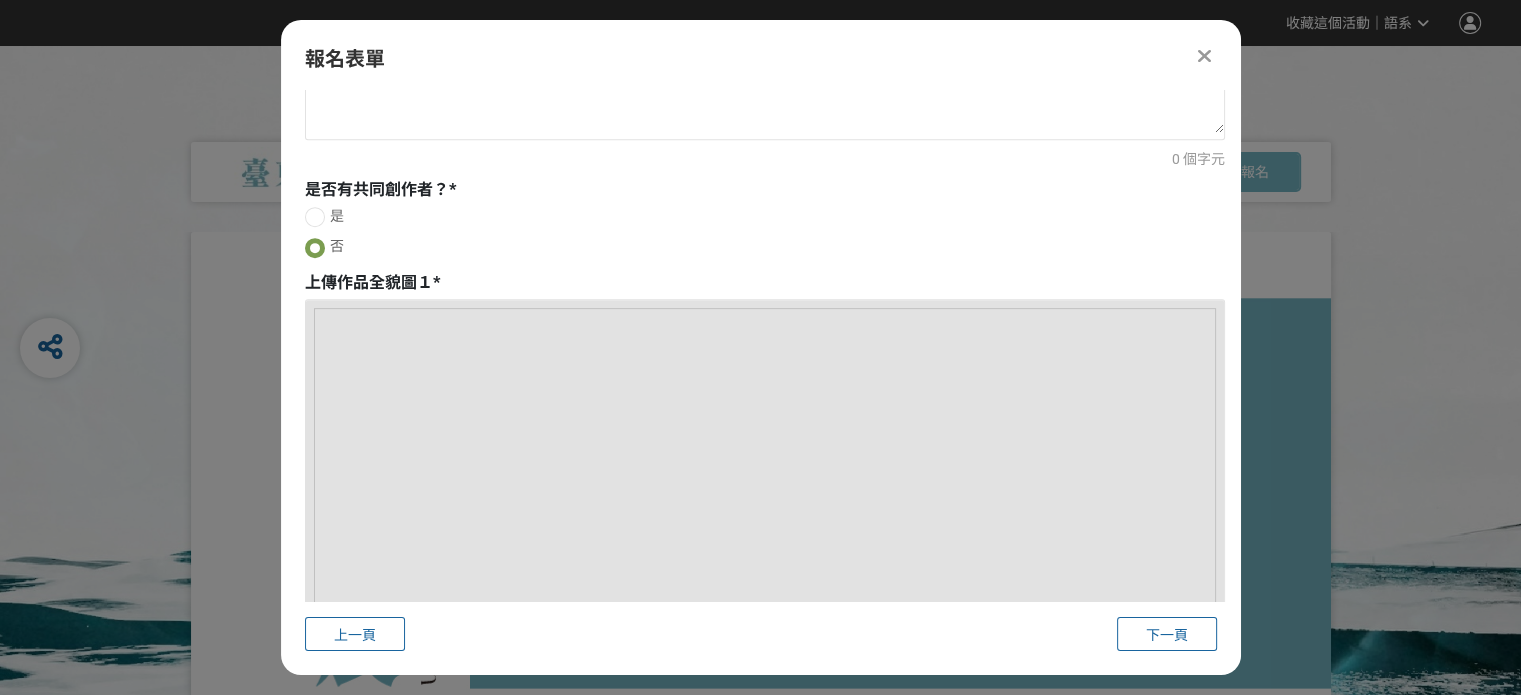 scroll, scrollTop: 1000, scrollLeft: 0, axis: vertical 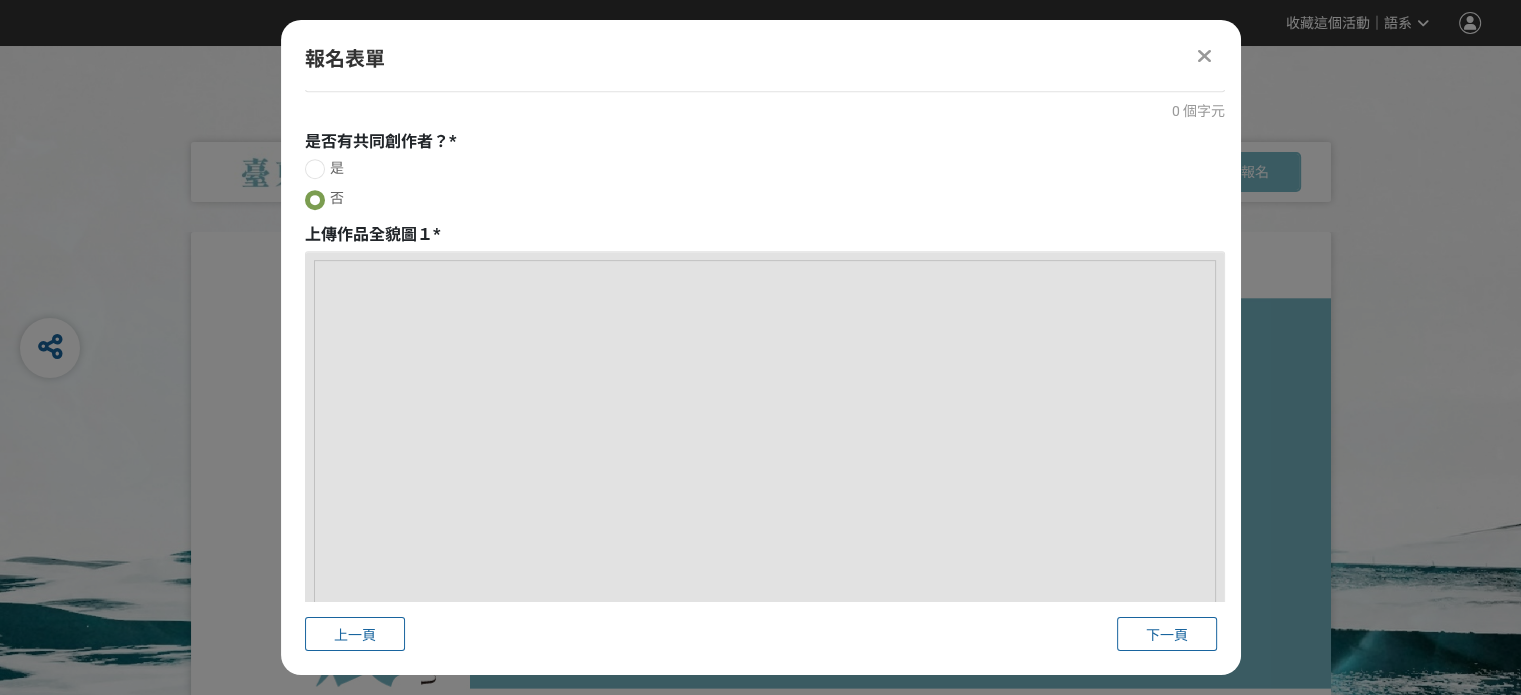 click at bounding box center [765, 711] 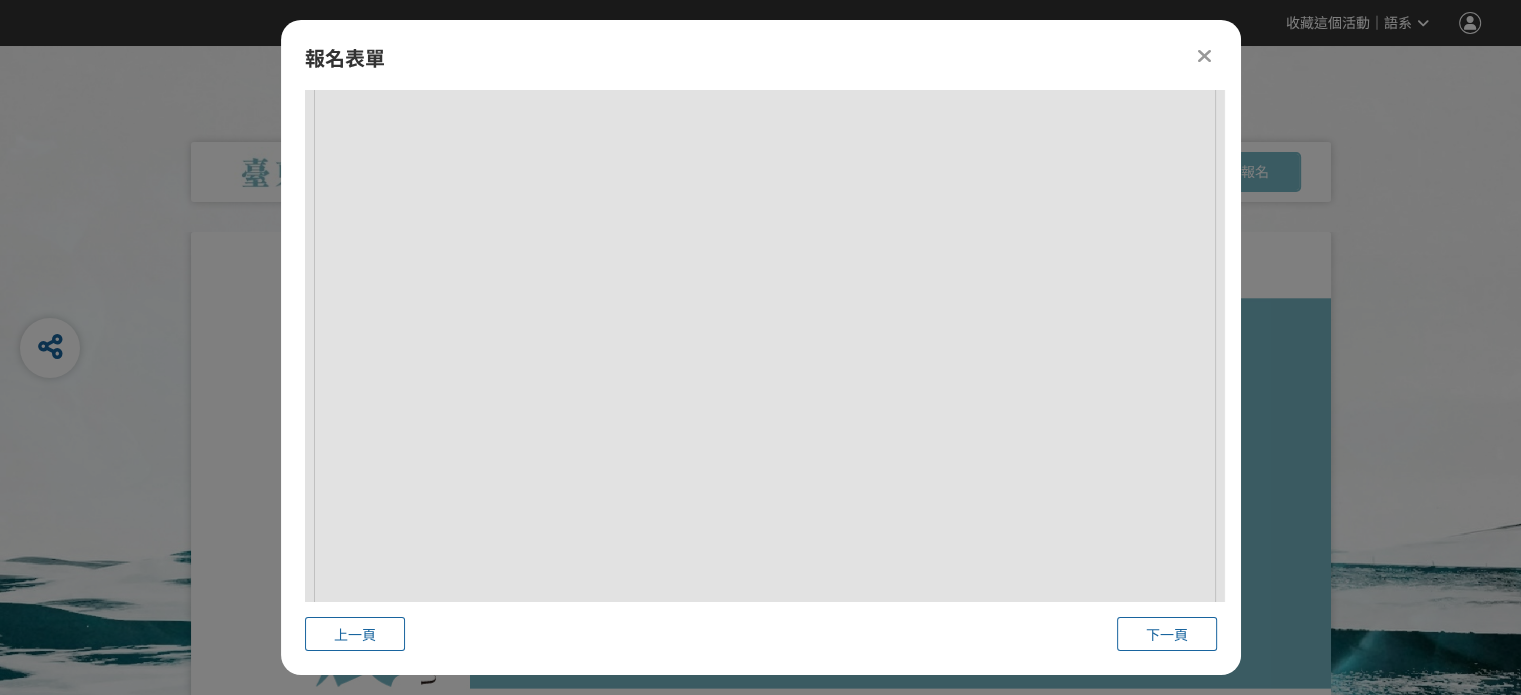 scroll, scrollTop: 1400, scrollLeft: 0, axis: vertical 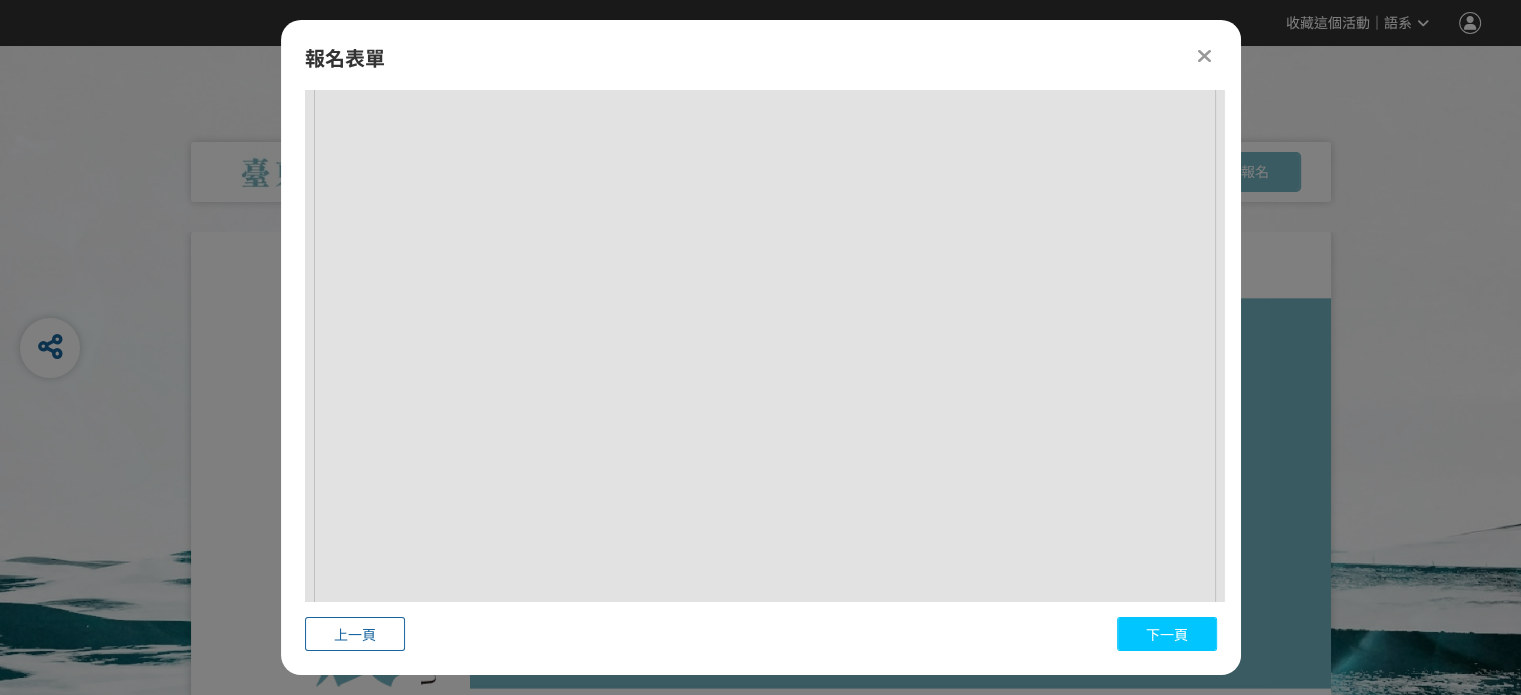 click on "下一頁" at bounding box center [1167, 635] 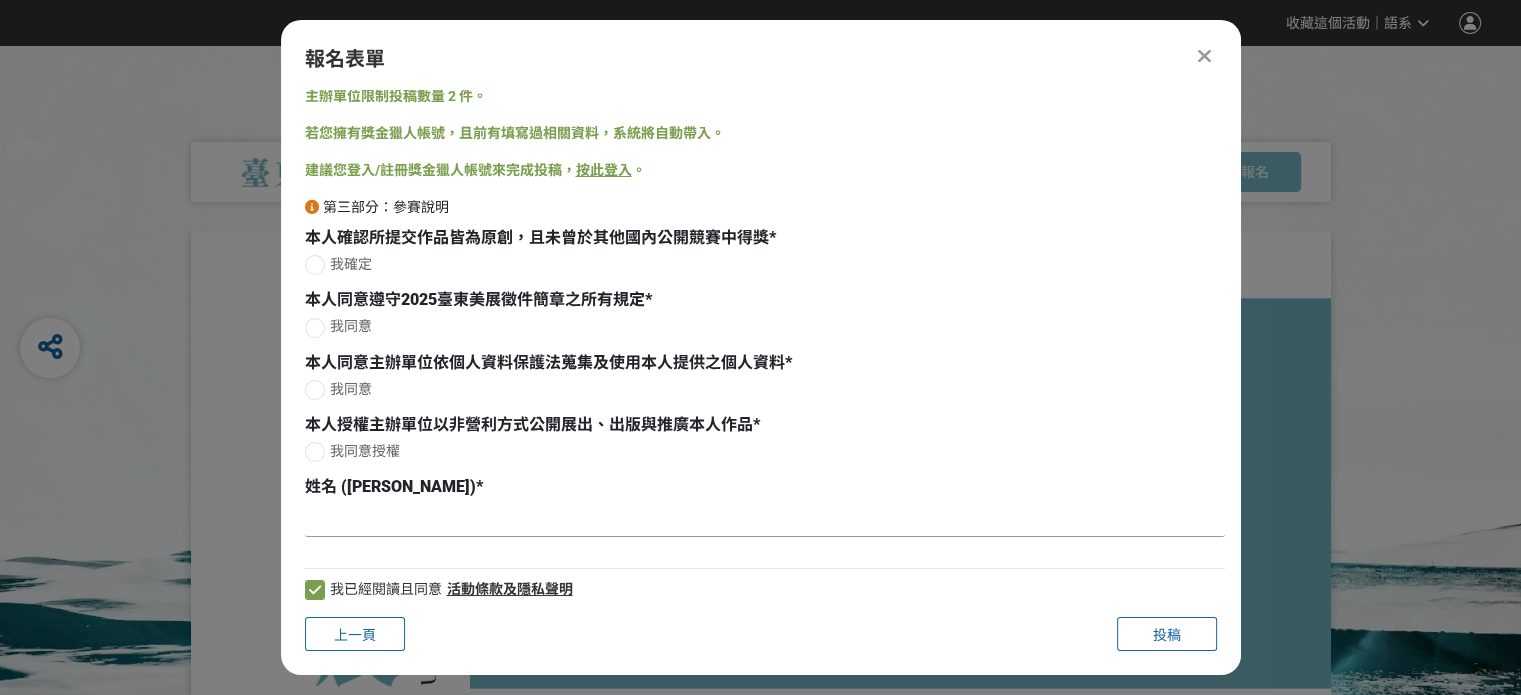 scroll, scrollTop: 0, scrollLeft: 0, axis: both 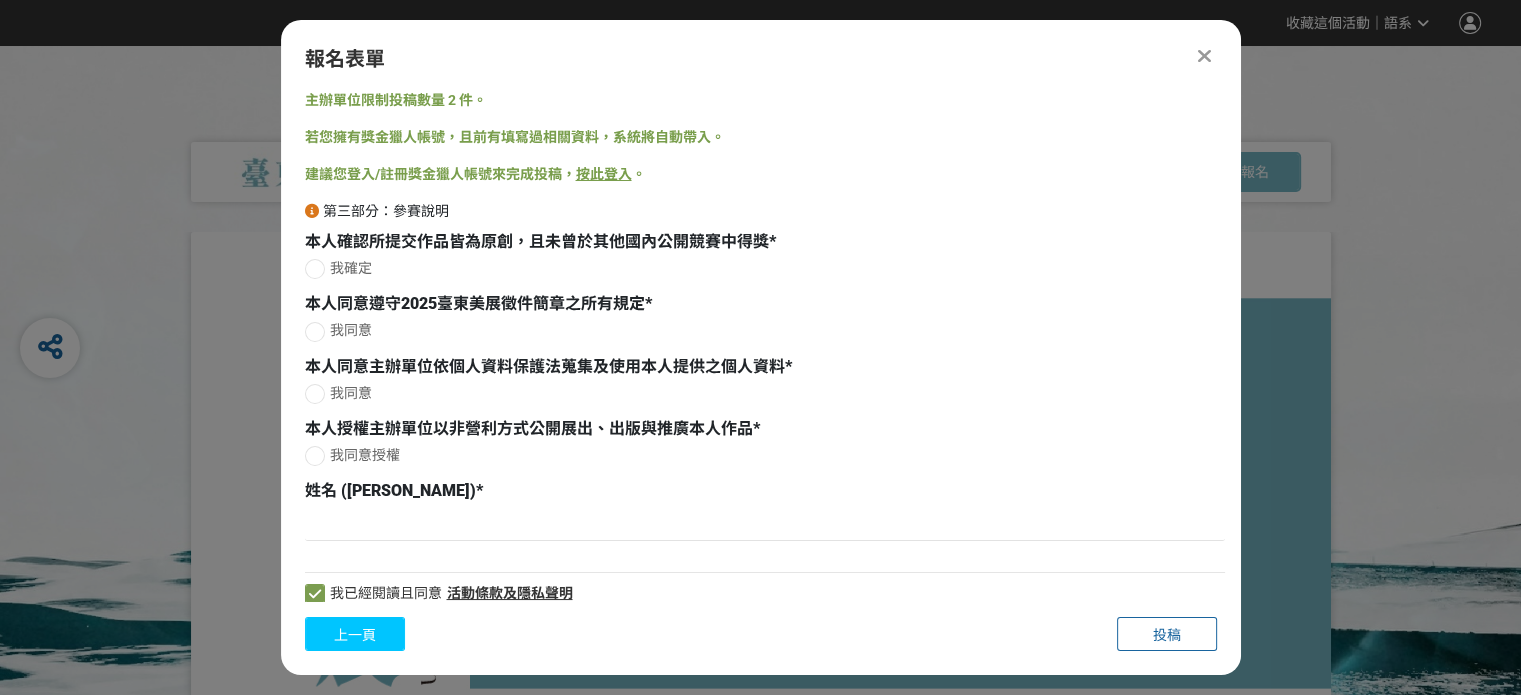 click on "上一頁" at bounding box center (355, 635) 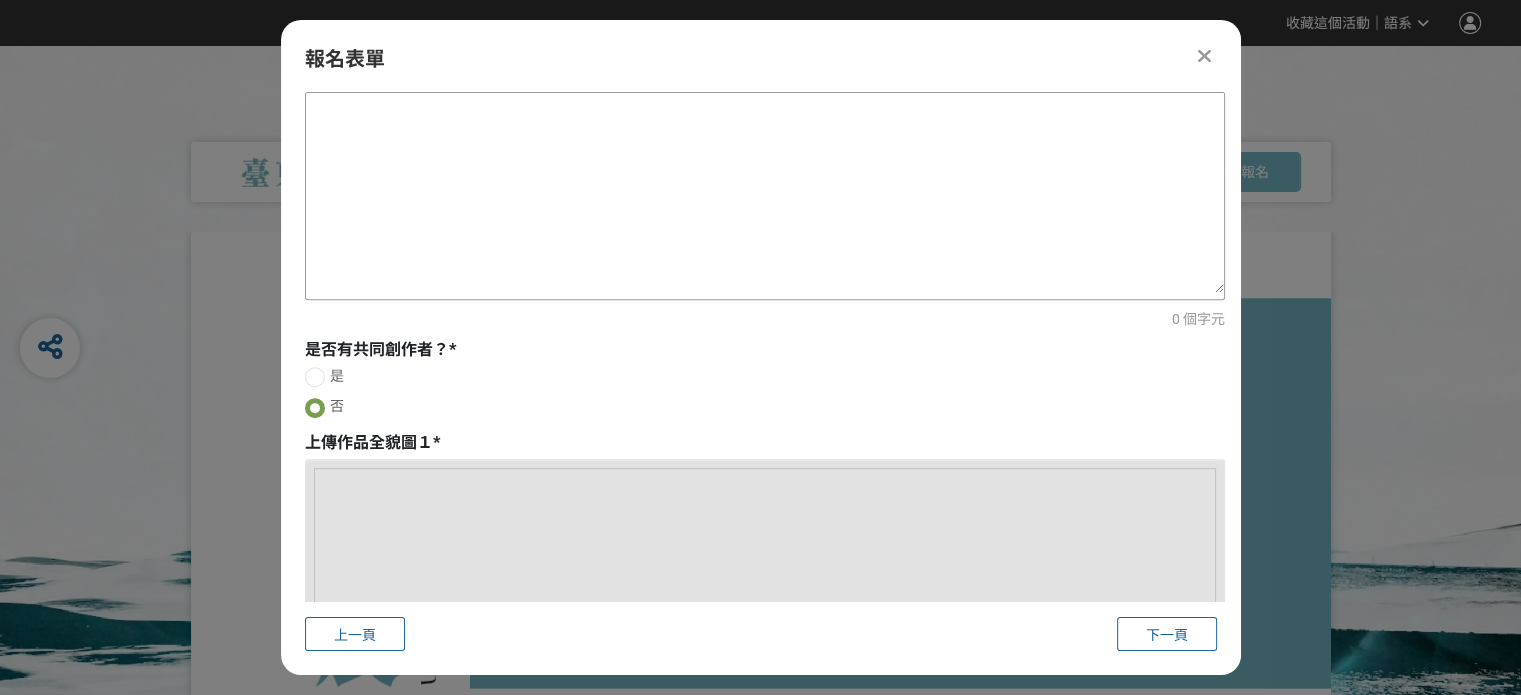 scroll, scrollTop: 1000, scrollLeft: 0, axis: vertical 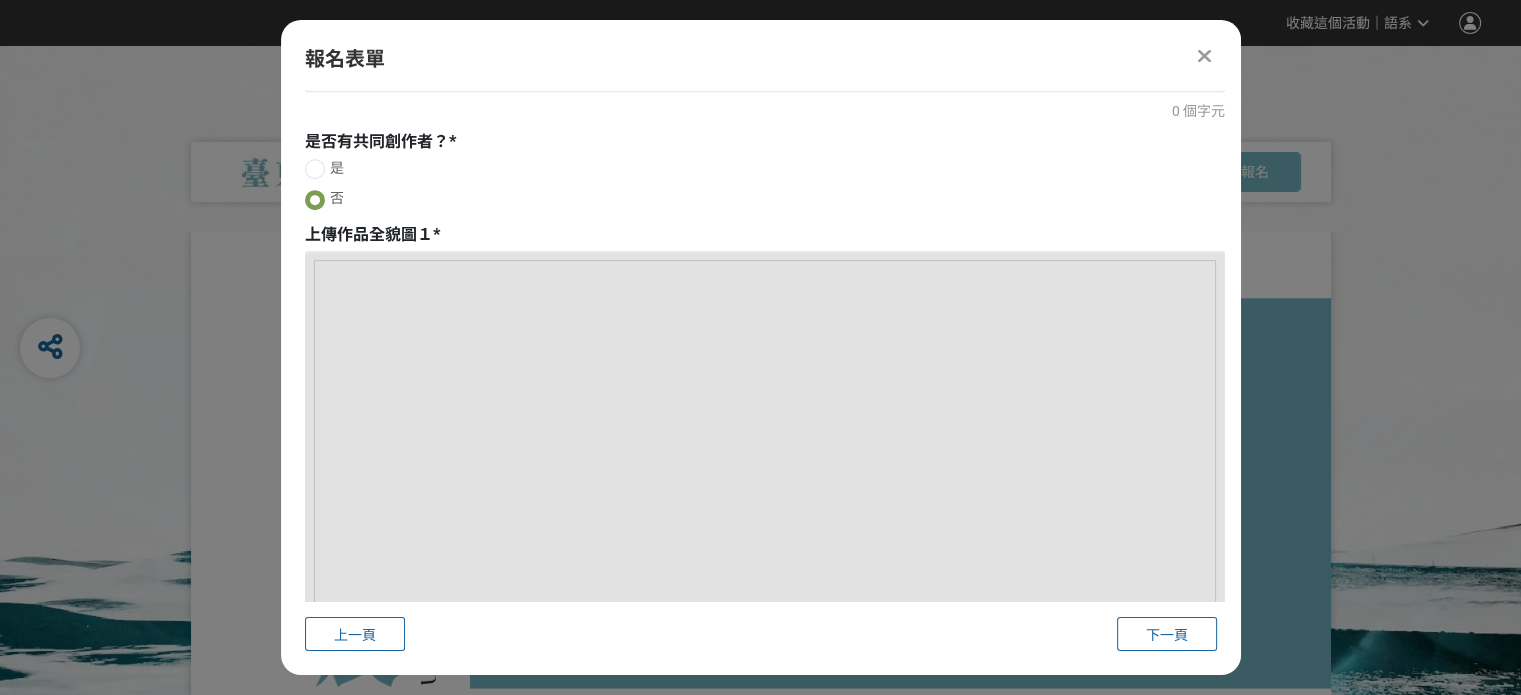 click at bounding box center (765, 711) 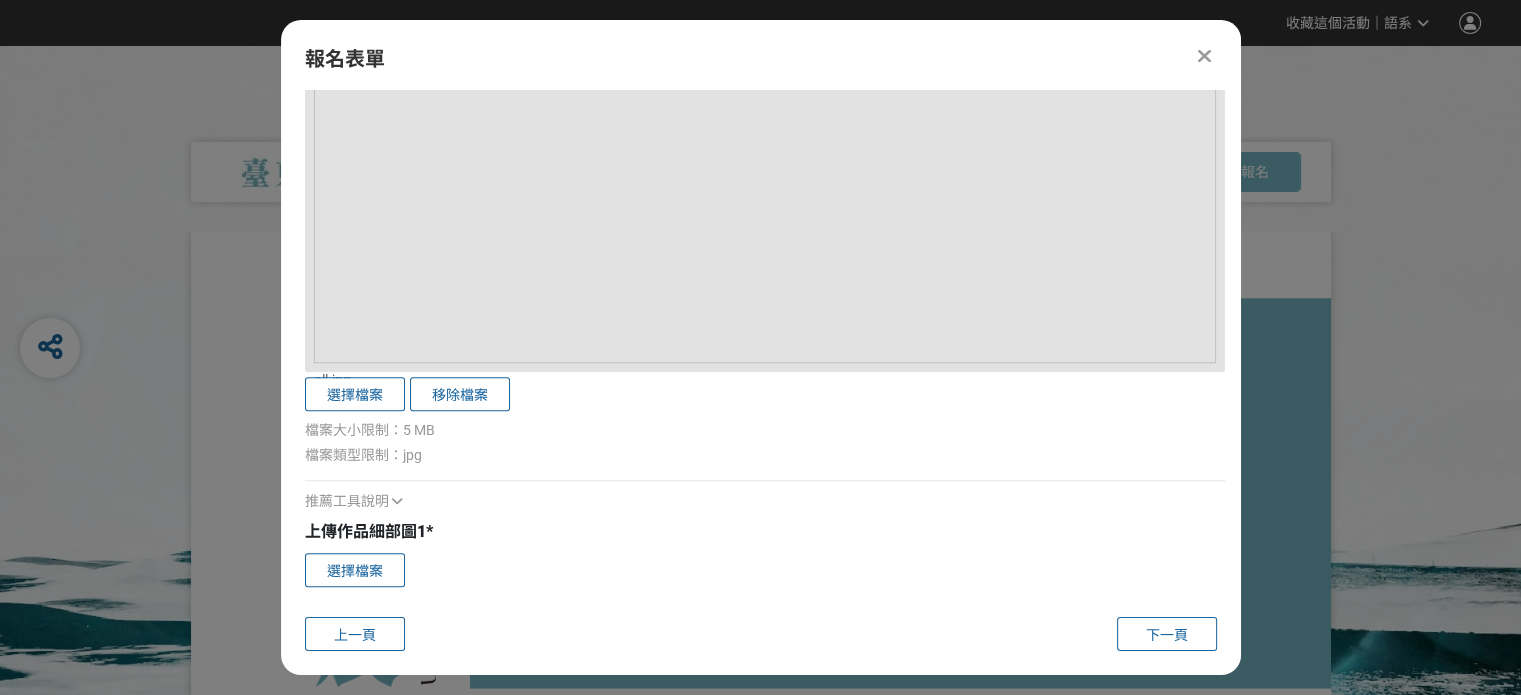 scroll, scrollTop: 1800, scrollLeft: 0, axis: vertical 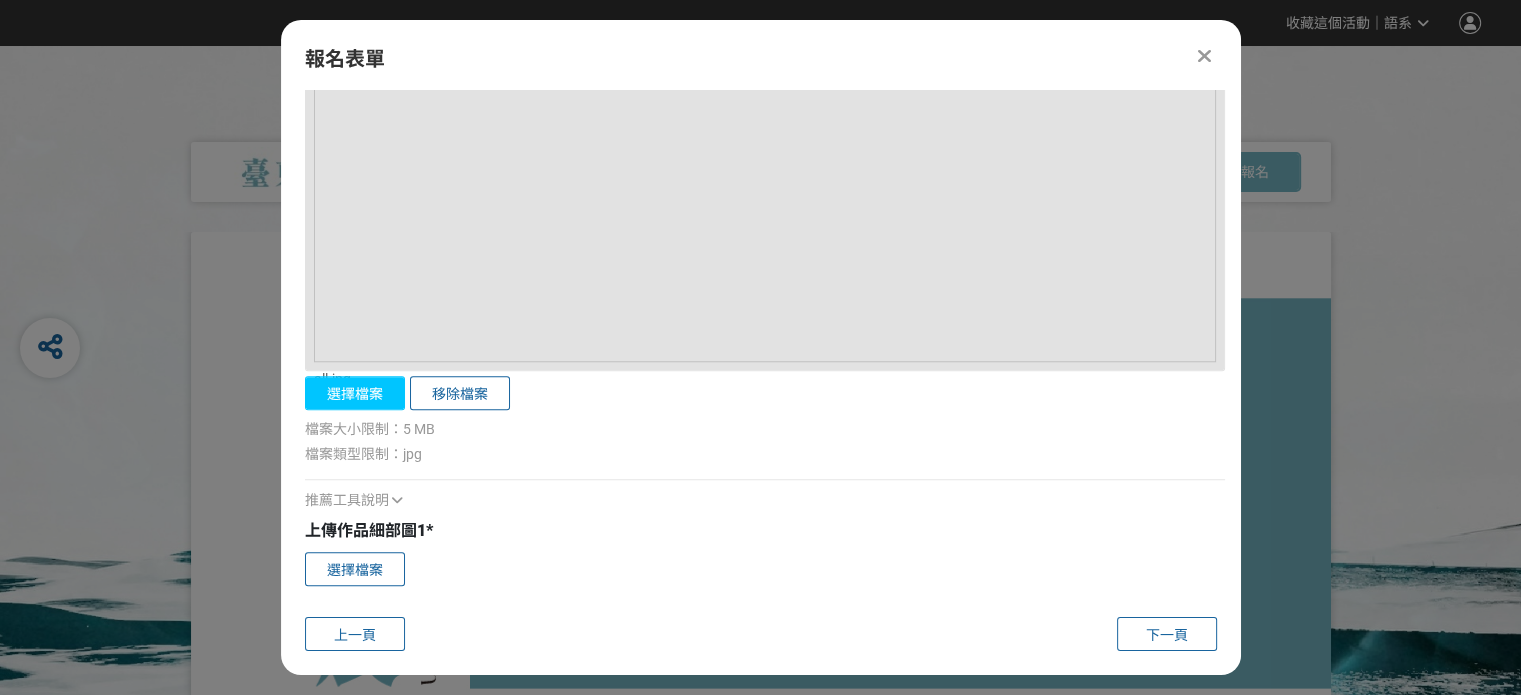 click on "選擇檔案" at bounding box center (355, 393) 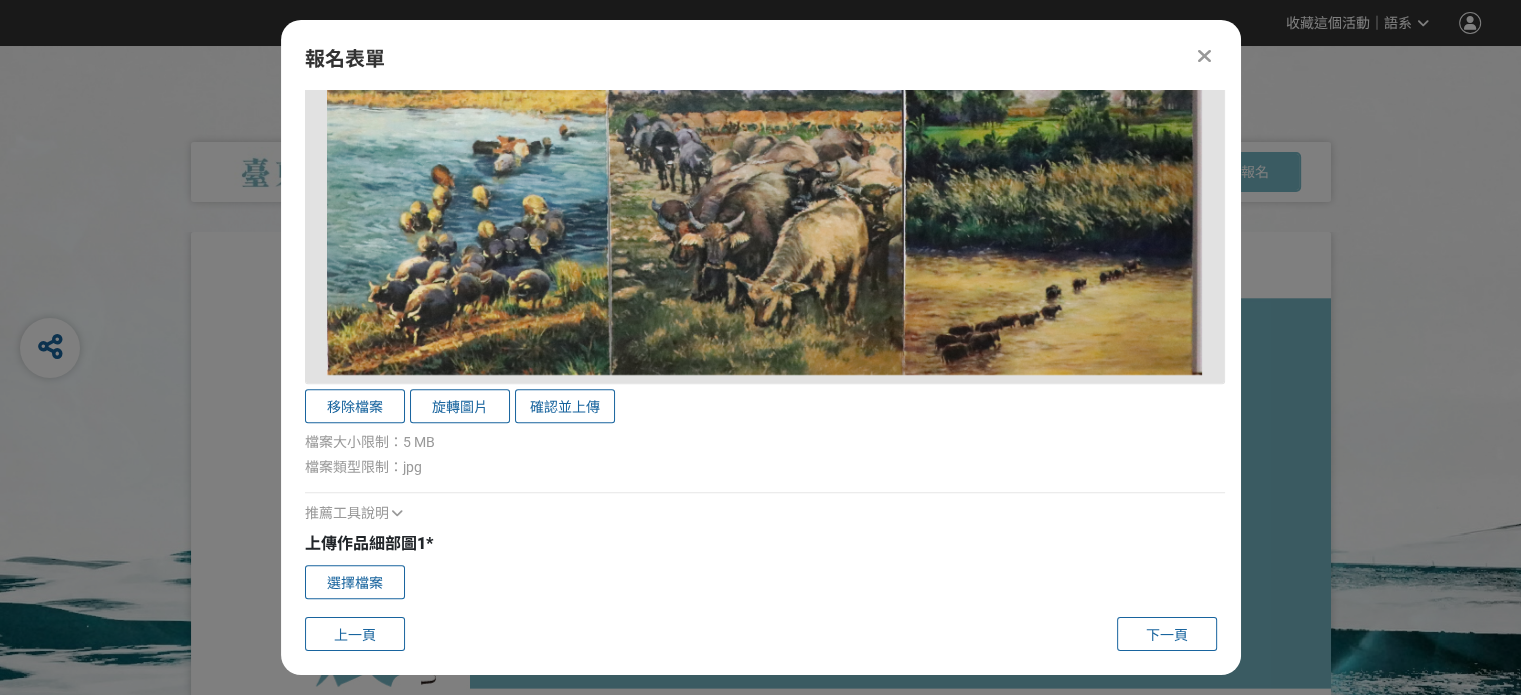 scroll, scrollTop: 1800, scrollLeft: 0, axis: vertical 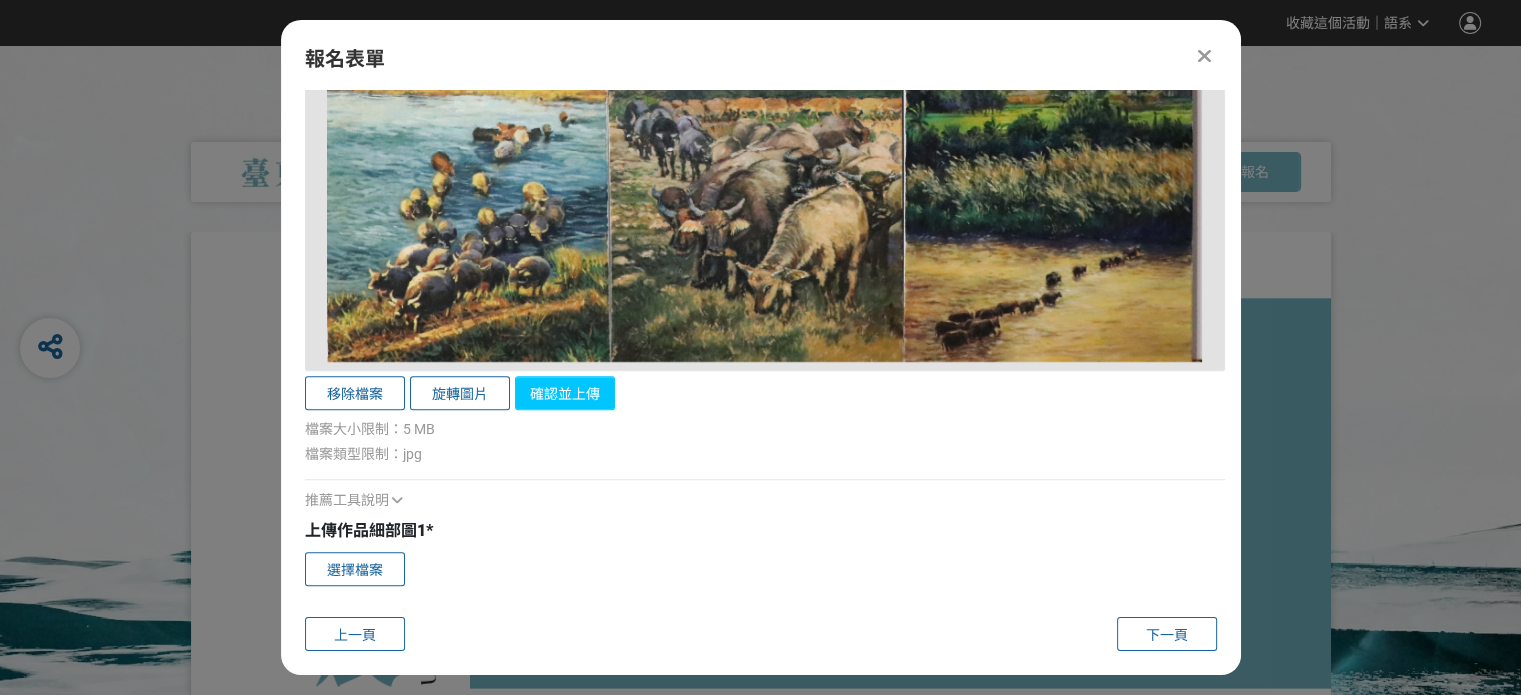 click on "確認並上傳" at bounding box center [565, 393] 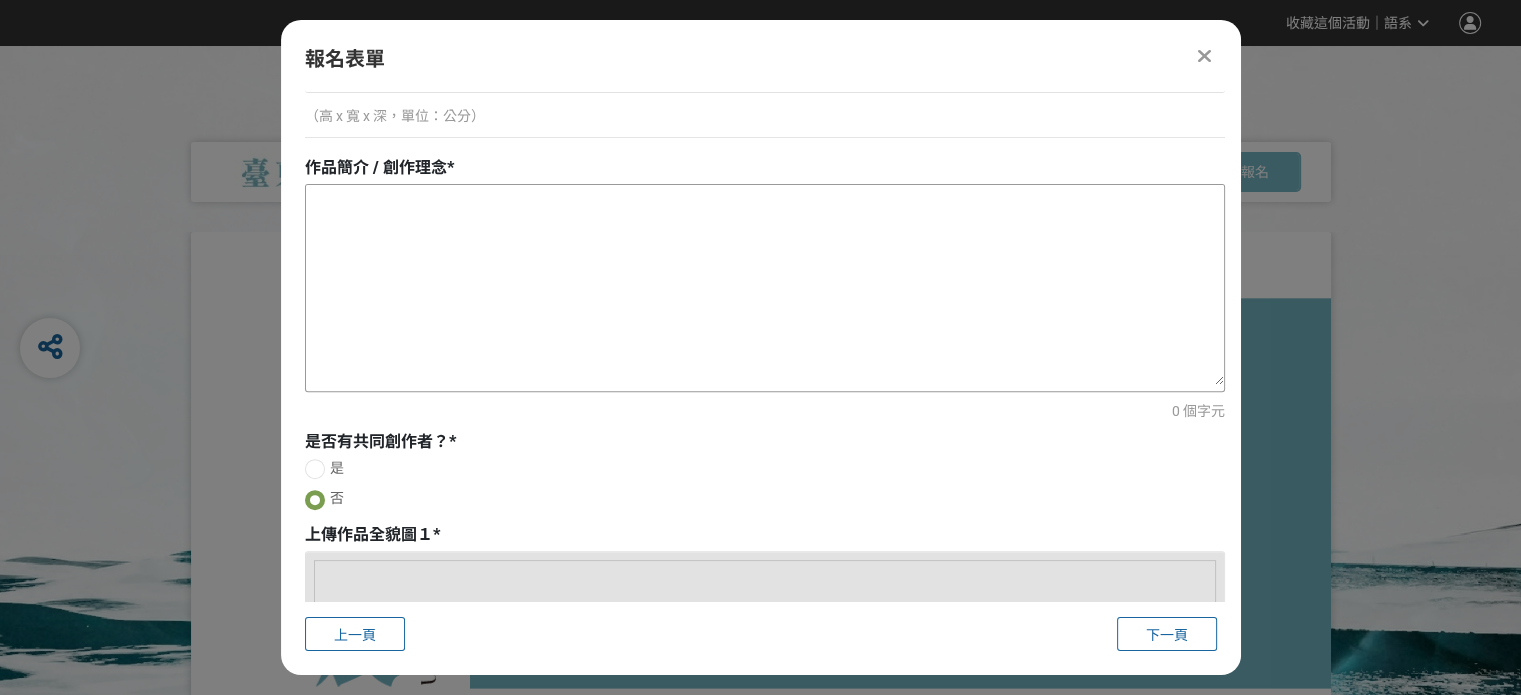 scroll, scrollTop: 400, scrollLeft: 0, axis: vertical 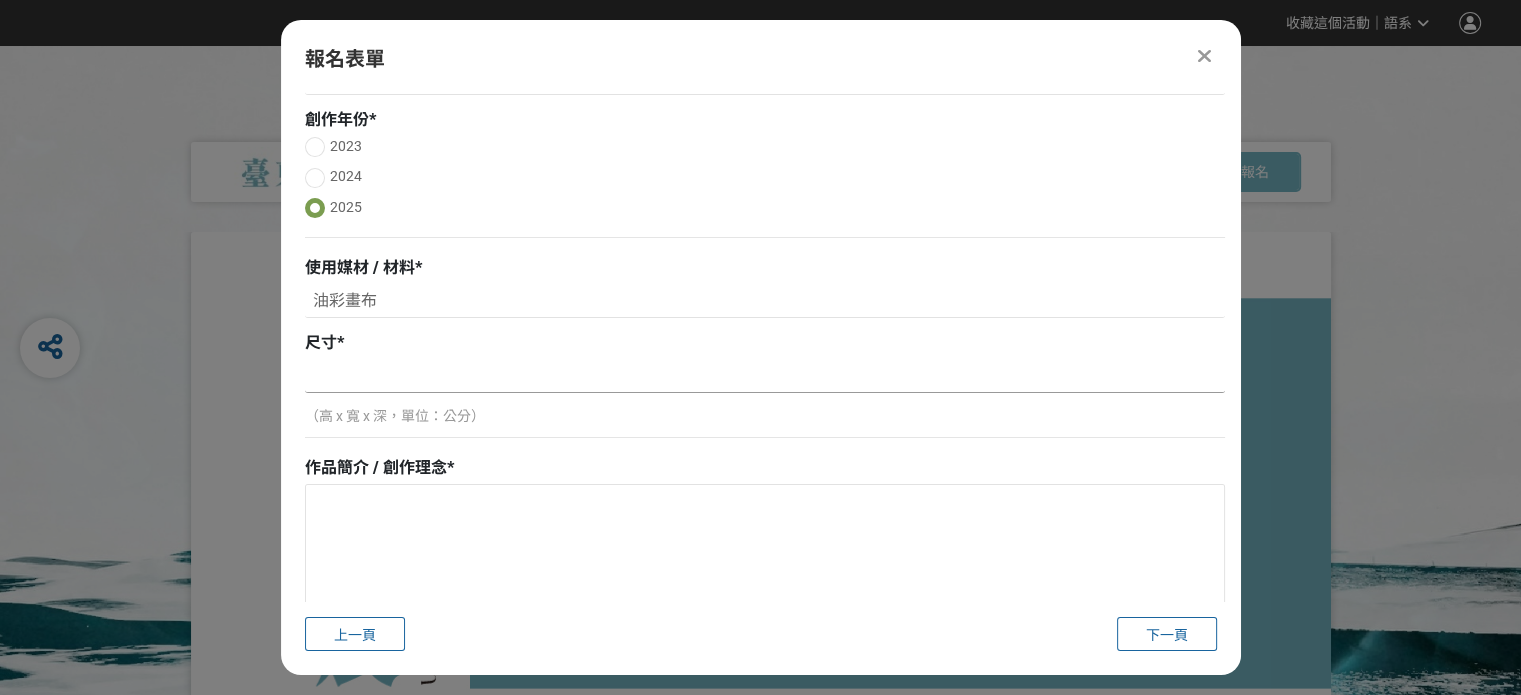 click at bounding box center [765, 376] 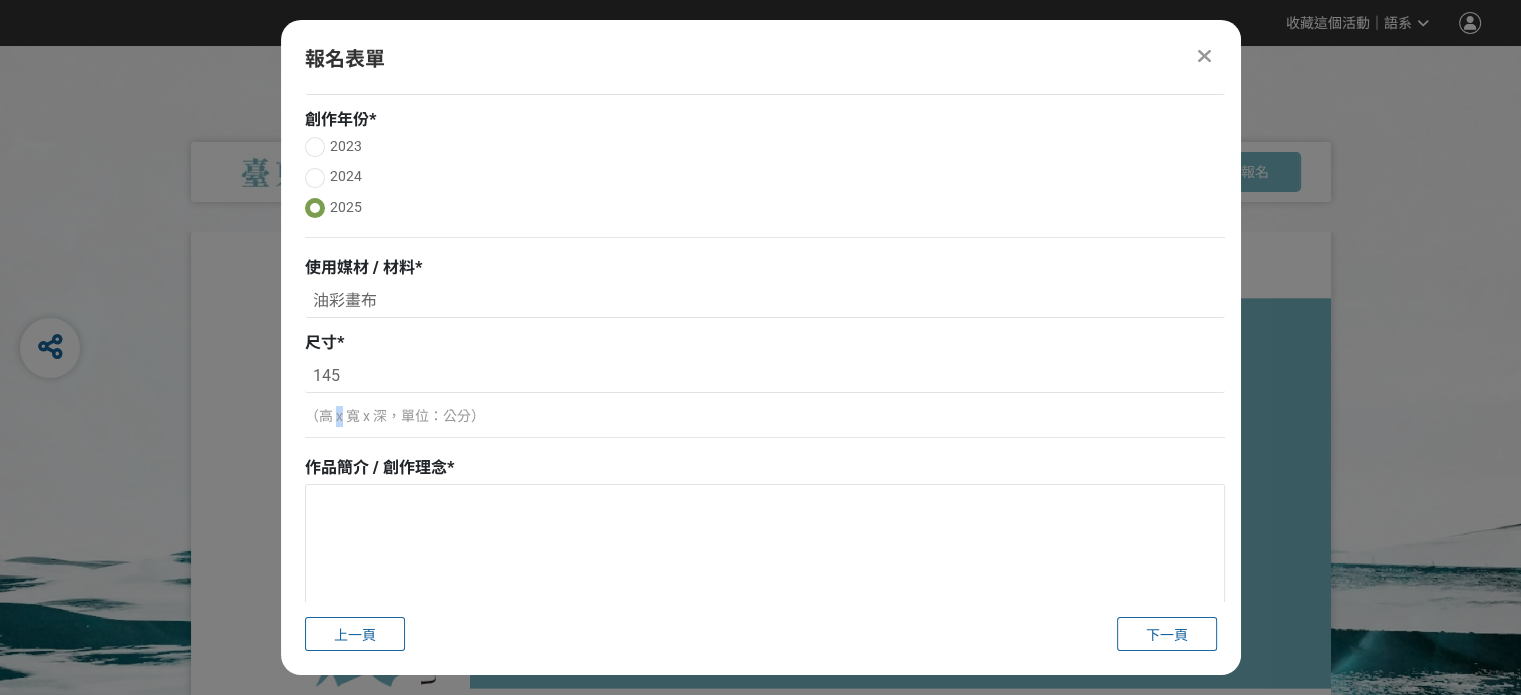 click on "（高 x 寬 x 深，單位：公分）" at bounding box center [765, 416] 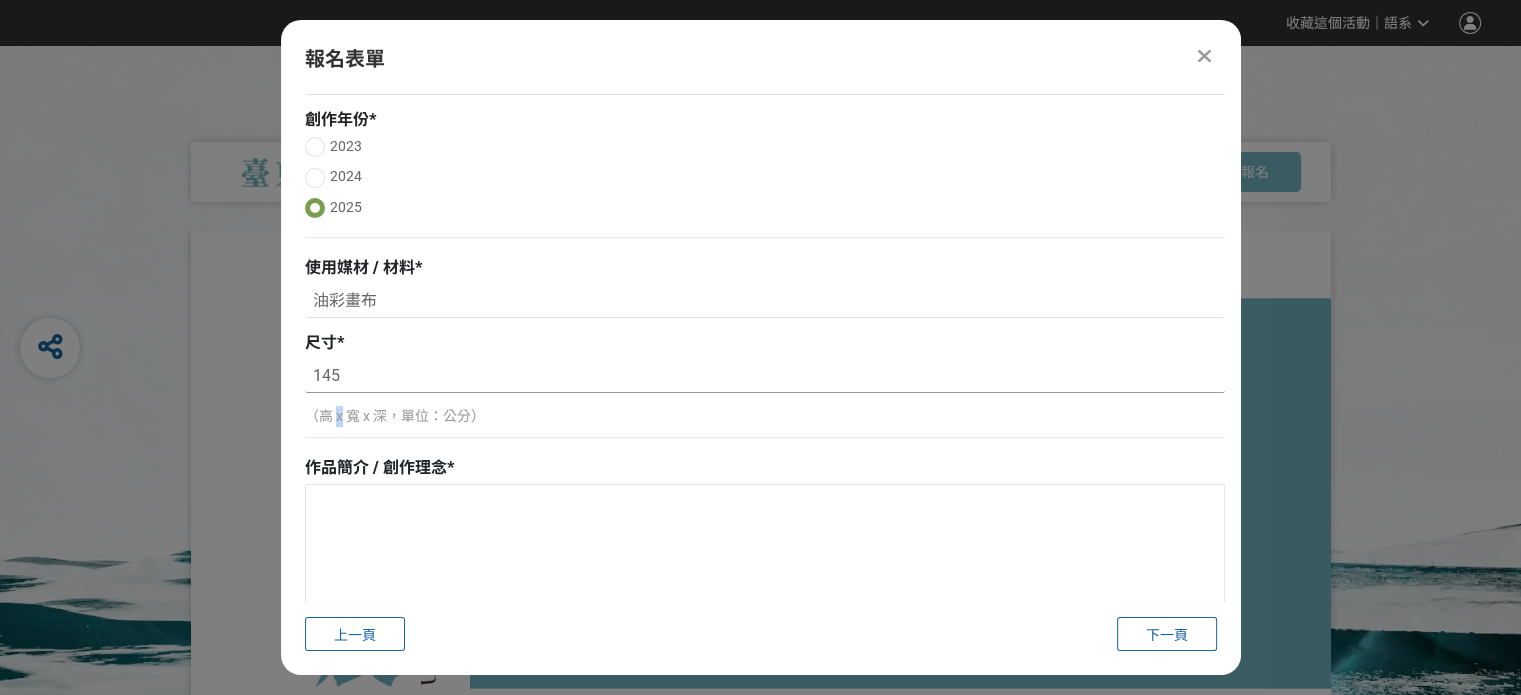 copy on "x" 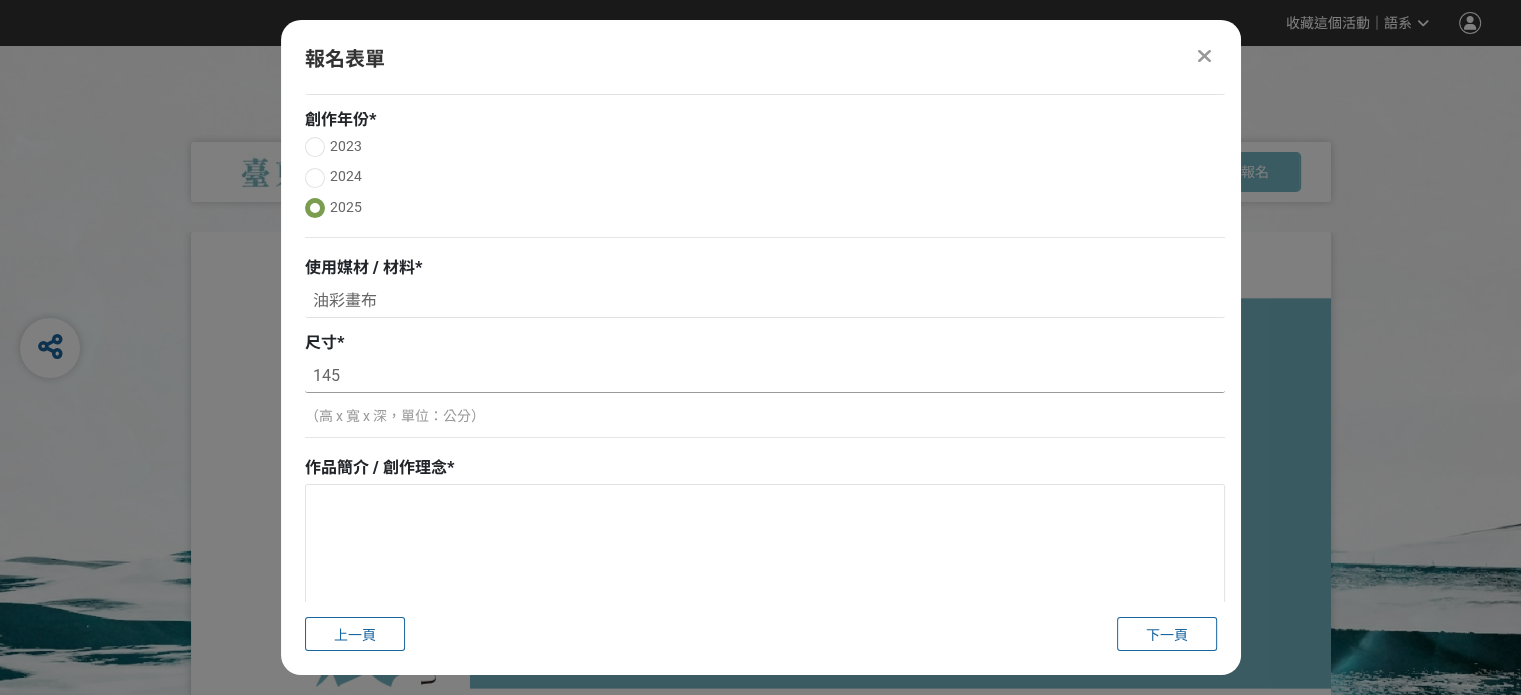 click on "145" at bounding box center (765, 376) 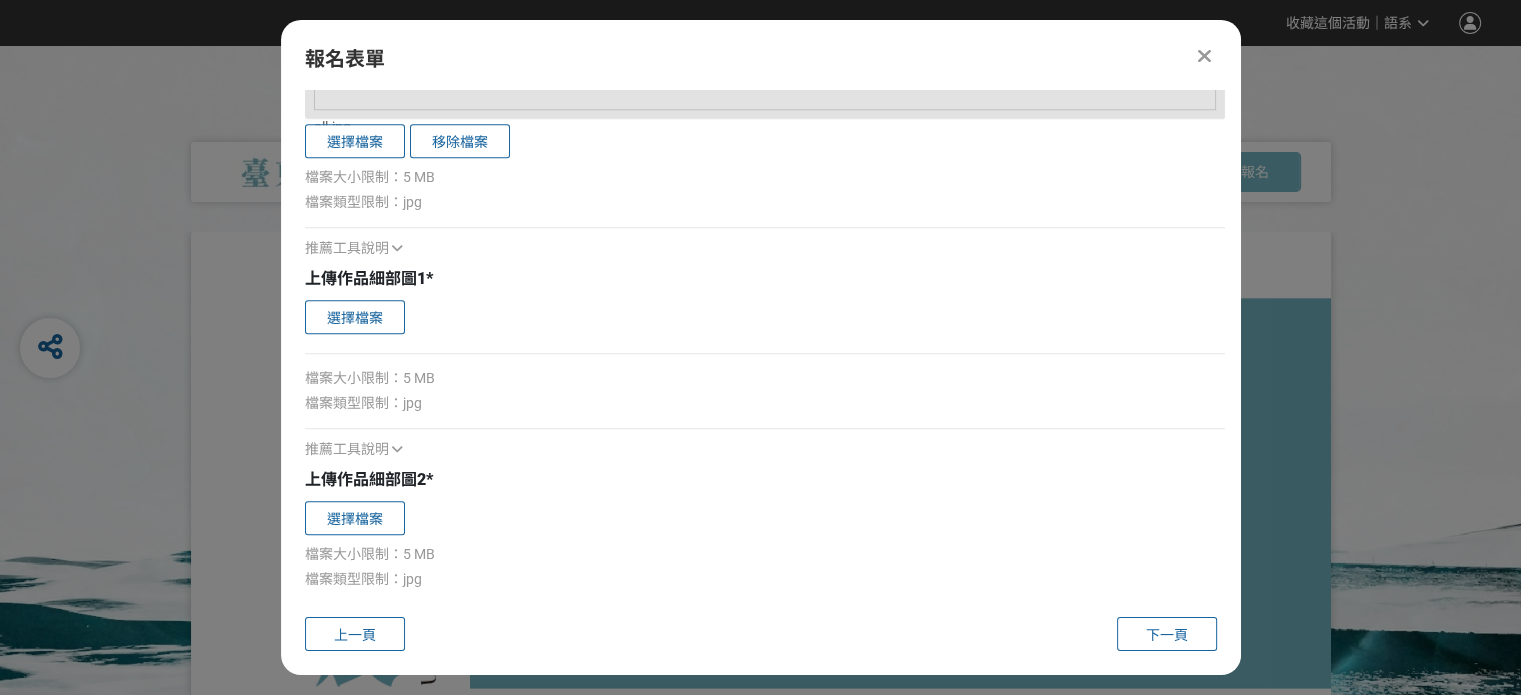 scroll, scrollTop: 2080, scrollLeft: 0, axis: vertical 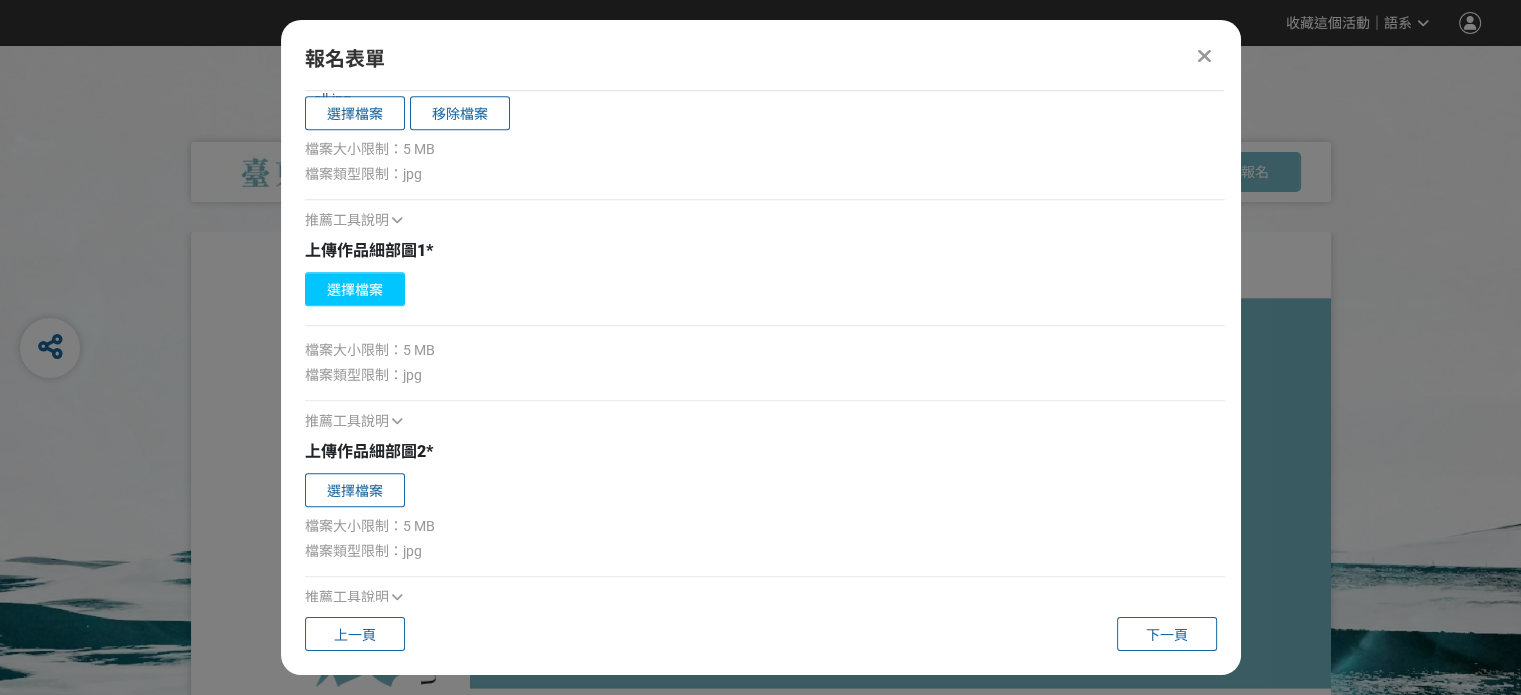 type on "145 x 135" 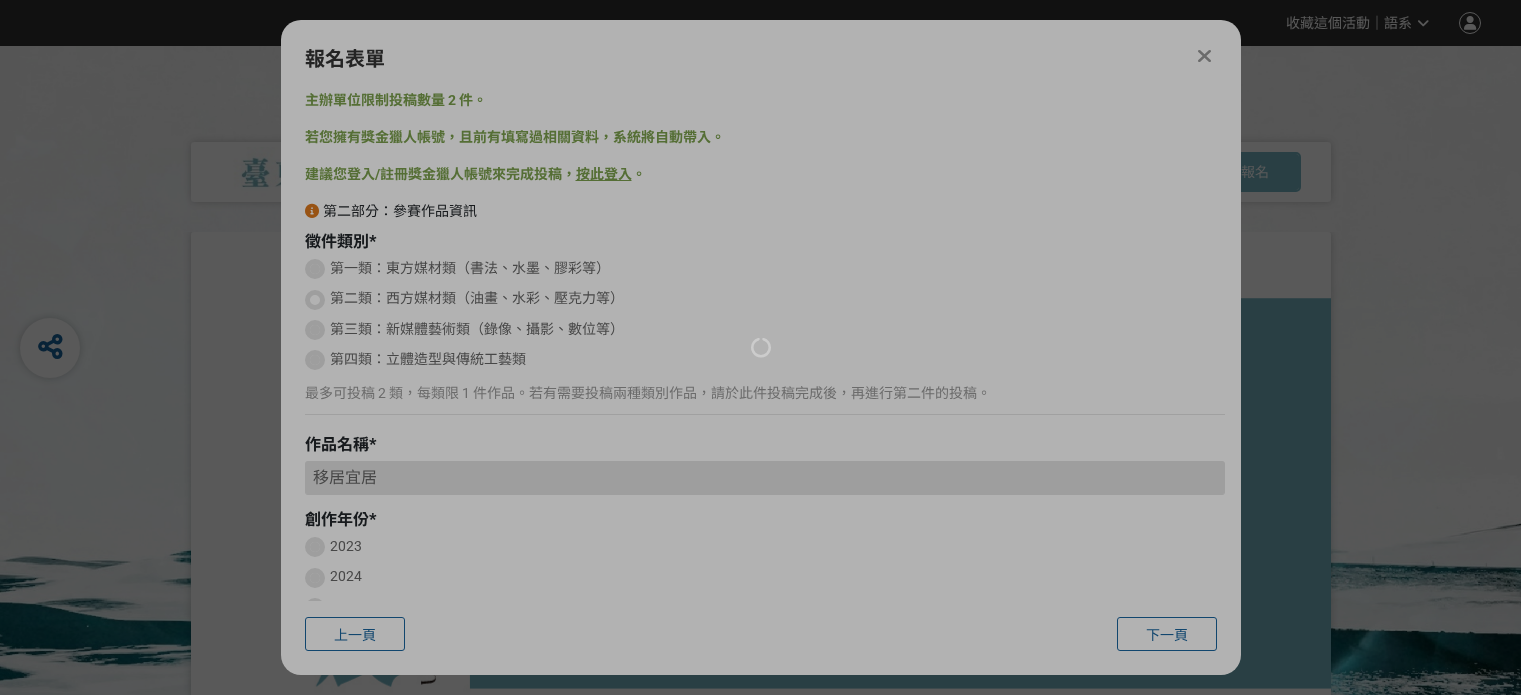 scroll, scrollTop: 0, scrollLeft: 0, axis: both 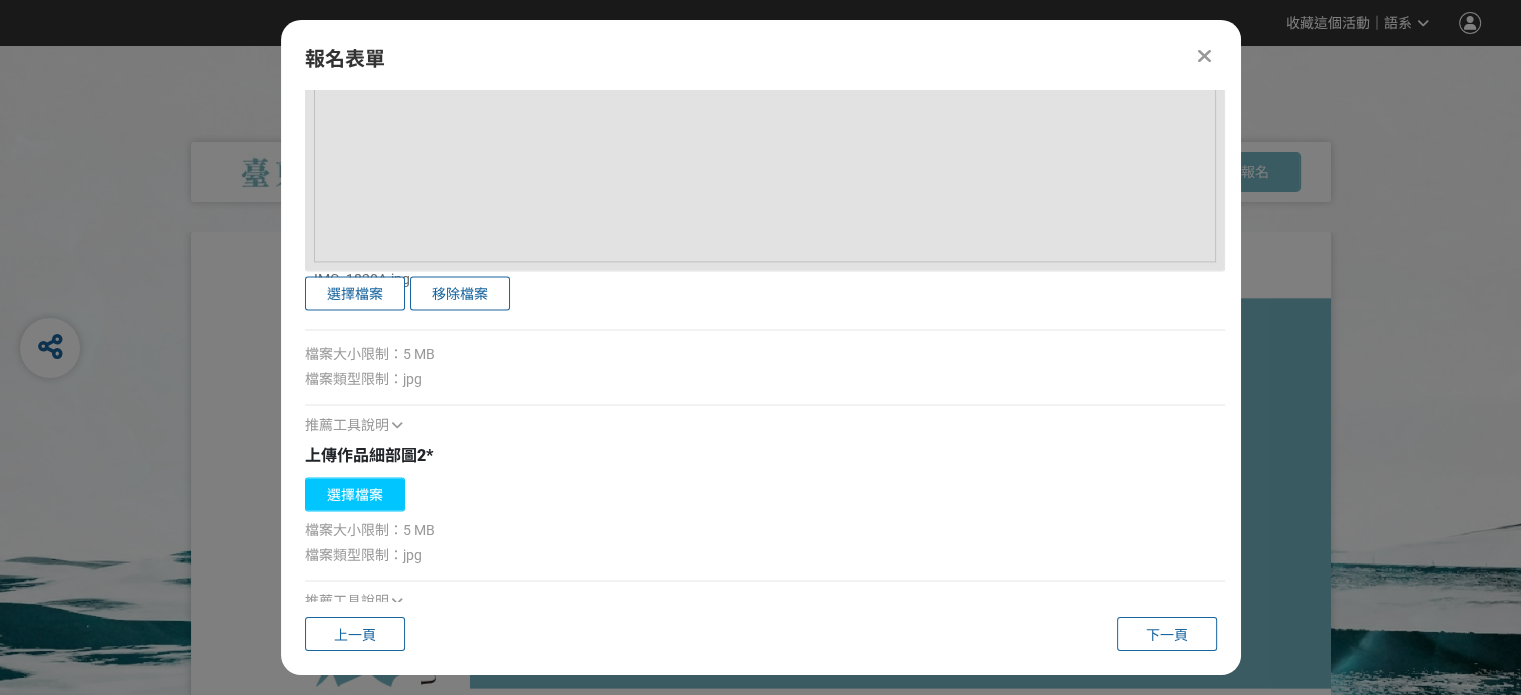 click on "選擇檔案" at bounding box center [355, 494] 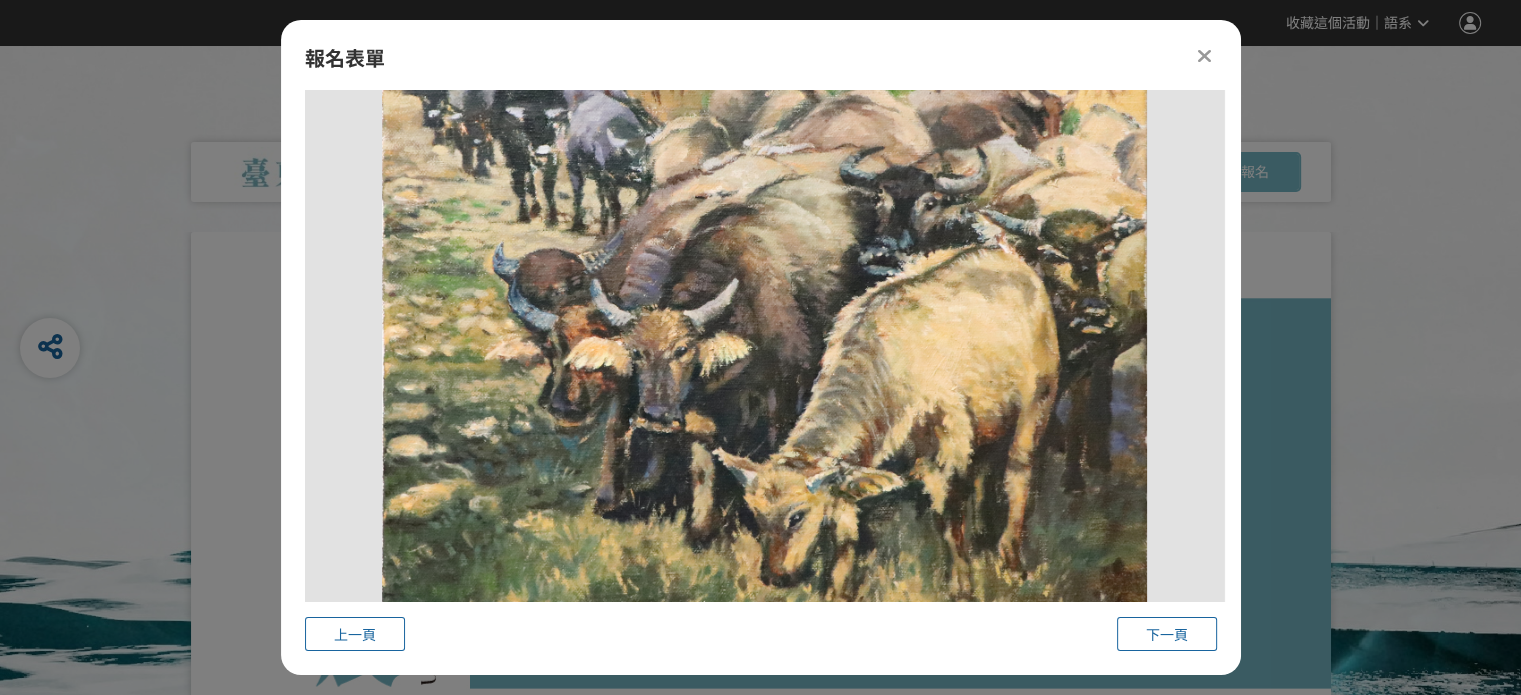 scroll, scrollTop: 3896, scrollLeft: 0, axis: vertical 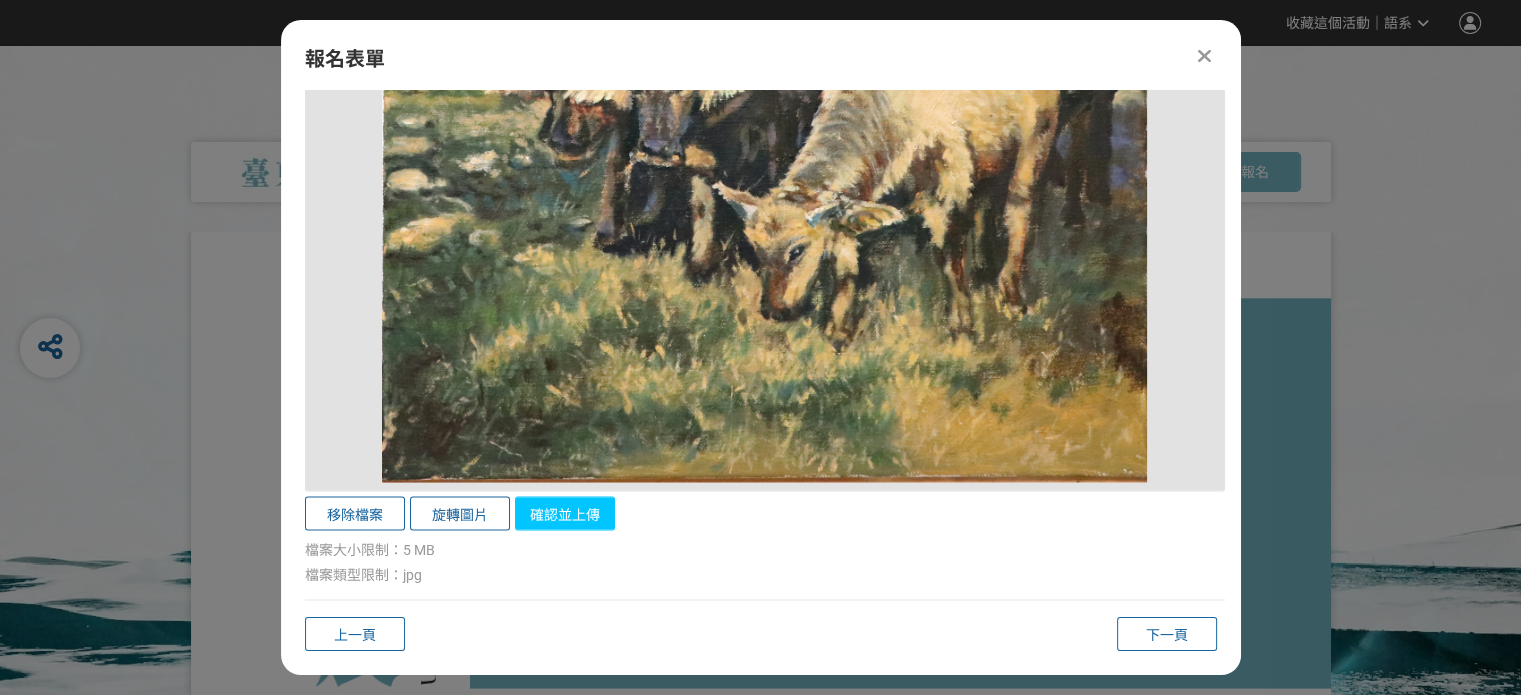 click on "確認並上傳" at bounding box center [565, 514] 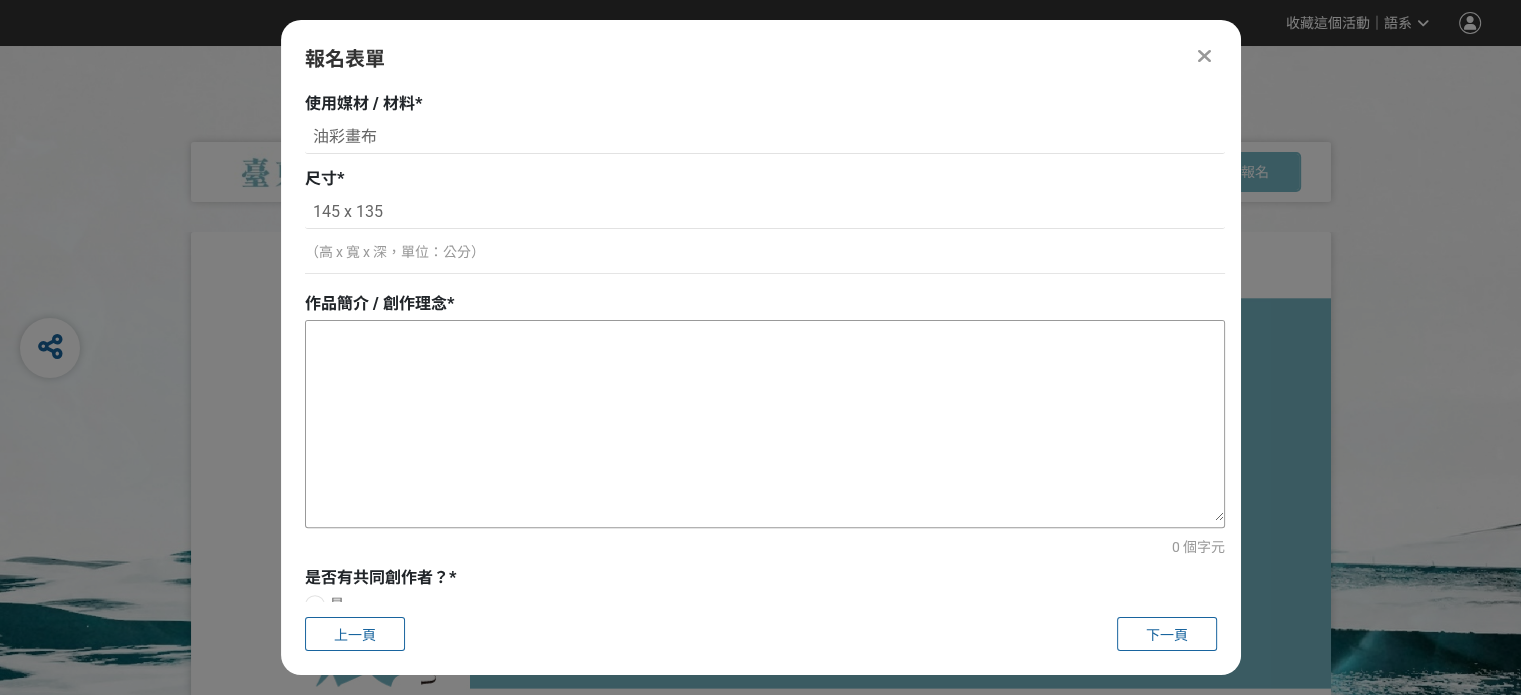 scroll, scrollTop: 511, scrollLeft: 0, axis: vertical 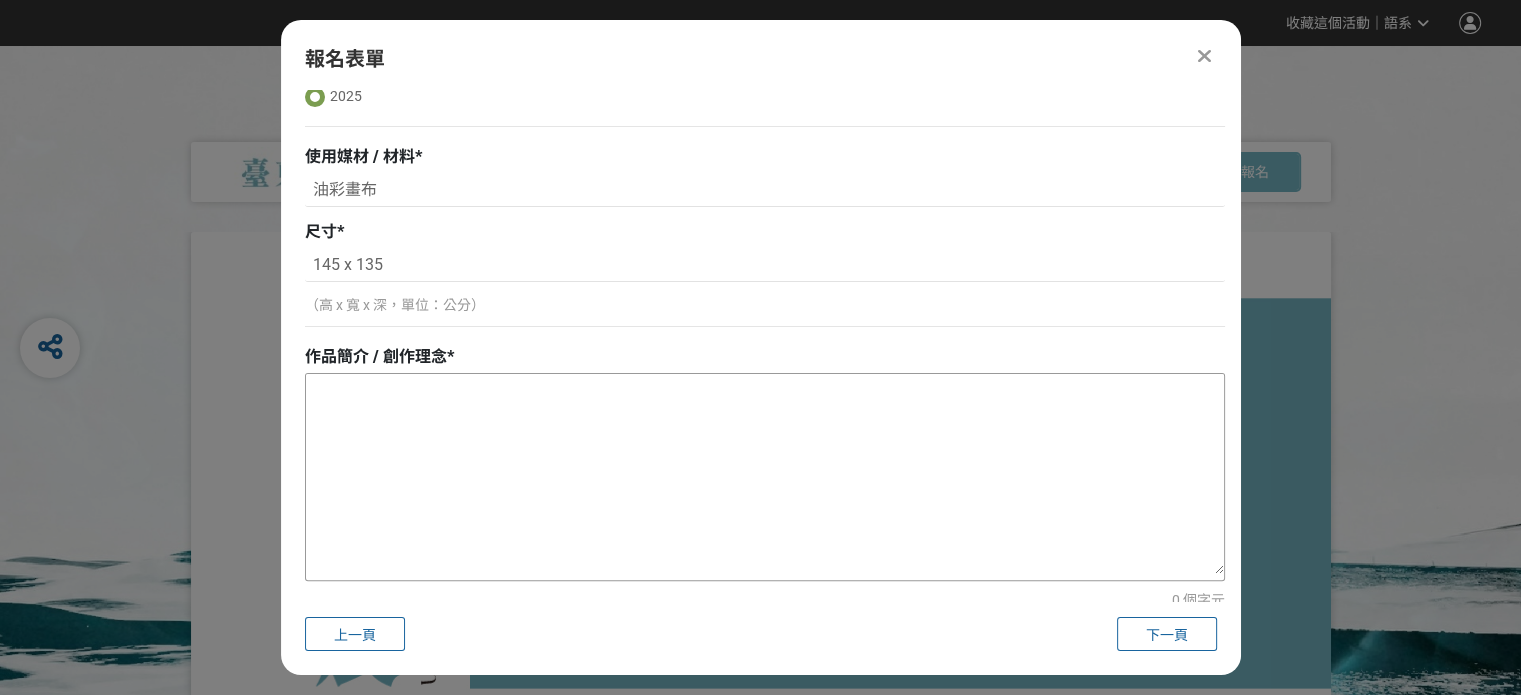 click at bounding box center [765, 474] 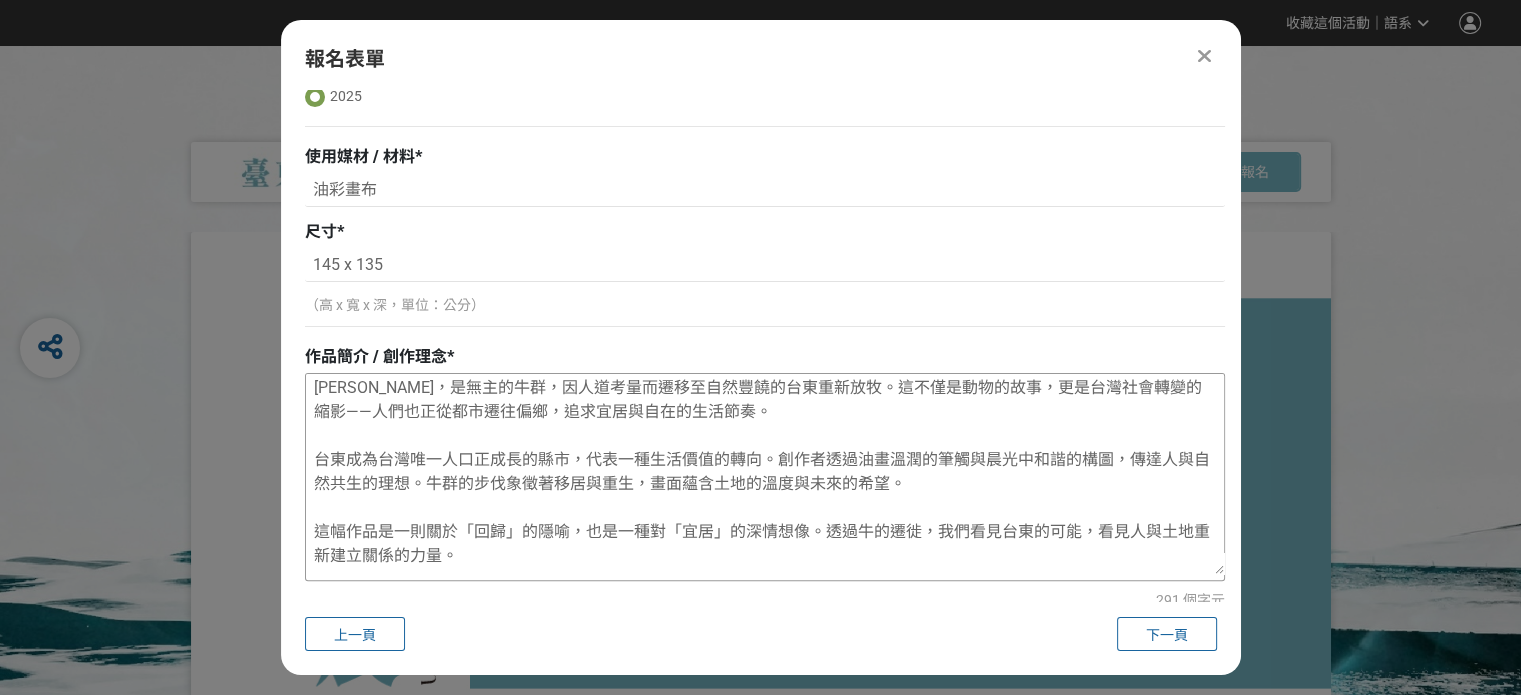 scroll, scrollTop: 0, scrollLeft: 0, axis: both 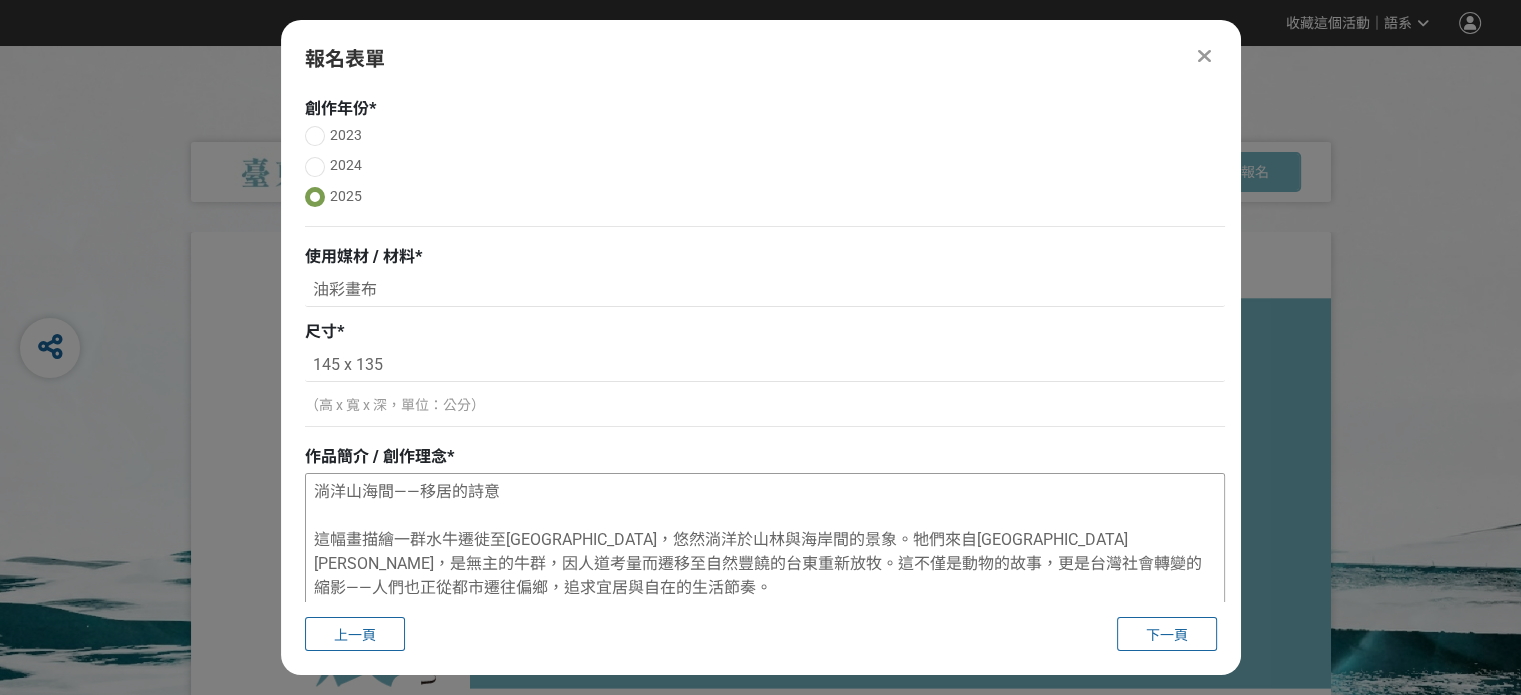 click on "淌洋山海間——移居的詩意
這幅畫描繪一群水牛遷徙至[GEOGRAPHIC_DATA]，悠然淌洋於山林與海岸間的景象。牠們來自[GEOGRAPHIC_DATA][PERSON_NAME]，是無主的牛群，因人道考量而遷移至自然豐饒的台東重新放牧。這不僅是動物的故事，更是台灣社會轉變的縮影——人們也正從都市遷往偏鄉，追求宜居與自在的生活節奏。
台東成為台灣唯一人口正成長的縣市，代表一種生活價值的轉向。創作者透過油畫溫潤的筆觸與晨光中和諧的構圖，傳達人與自然共生的理想。牛群的步伐象徵著移居與重生，畫面蘊含土地的溫度與未來的希望。
這幅作品是一則關於「回歸」的隱喻，也是一種對「宜居」的深情想像。透過牛的遷徙，我們看見台東的可能，看見人與土地重新建立關係的力量。" at bounding box center [765, 574] 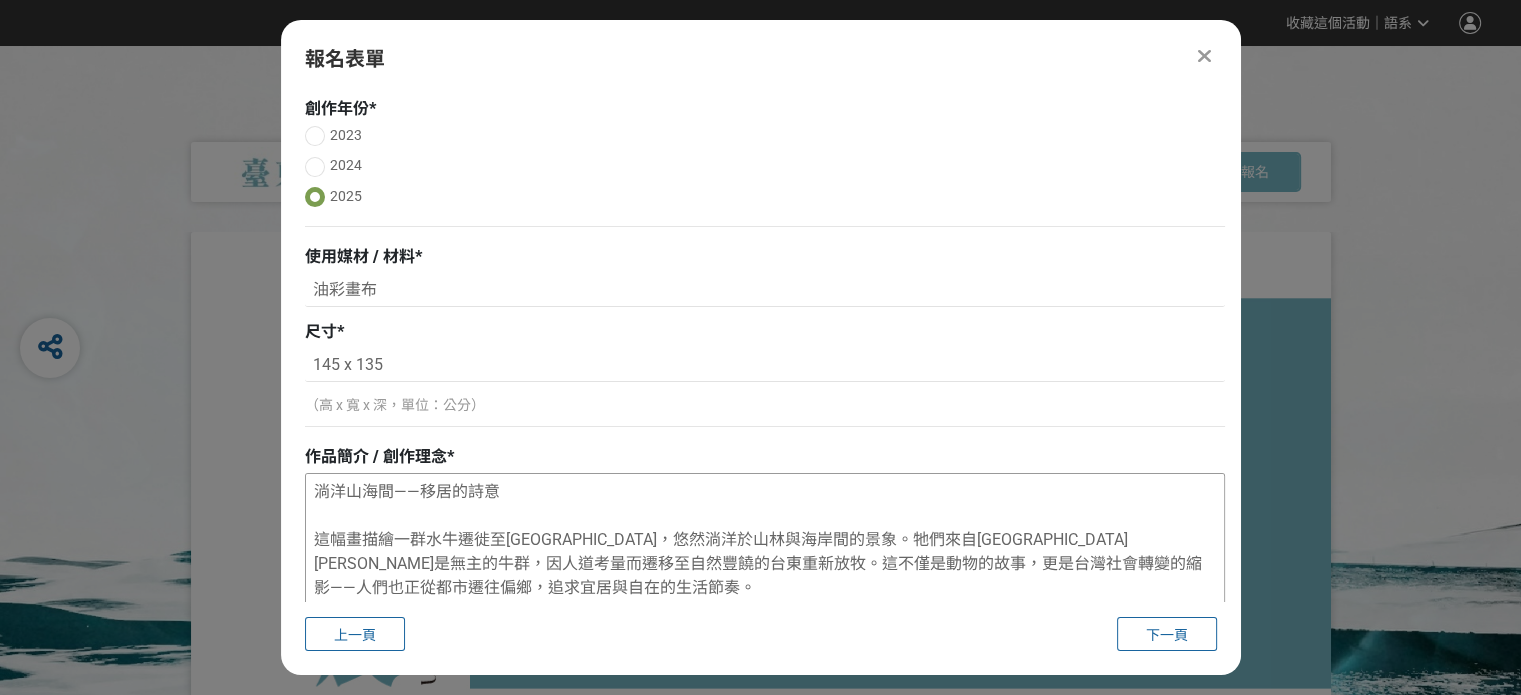 click on "淌洋山海間——移居的詩意
這幅畫描繪一群水牛遷徙至[GEOGRAPHIC_DATA]，悠然淌洋於山林與海岸間的景象。牠們來自[GEOGRAPHIC_DATA][PERSON_NAME]是無主的牛群，因人道考量而遷移至自然豐饒的台東重新放牧。這不僅是動物的故事，更是台灣社會轉變的縮影——人們也正從都市遷往偏鄉，追求宜居與自在的生活節奏。
台東成為台灣唯一人口正成長的縣市，代表一種生活價值的轉向。創作者透過油畫溫潤的筆觸與晨光中和諧的構圖，傳達人與自然共生的理想。牛群的步伐象徵著移居與重生，畫面蘊含土地的溫度與未來的希望。
這幅作品是一則關於「回歸」的隱喻，也是一種對「宜居」的深情想像。透過牛的遷徙，我們看見台東的可能，看見人與土地重新建立關係的力量。" at bounding box center [765, 574] 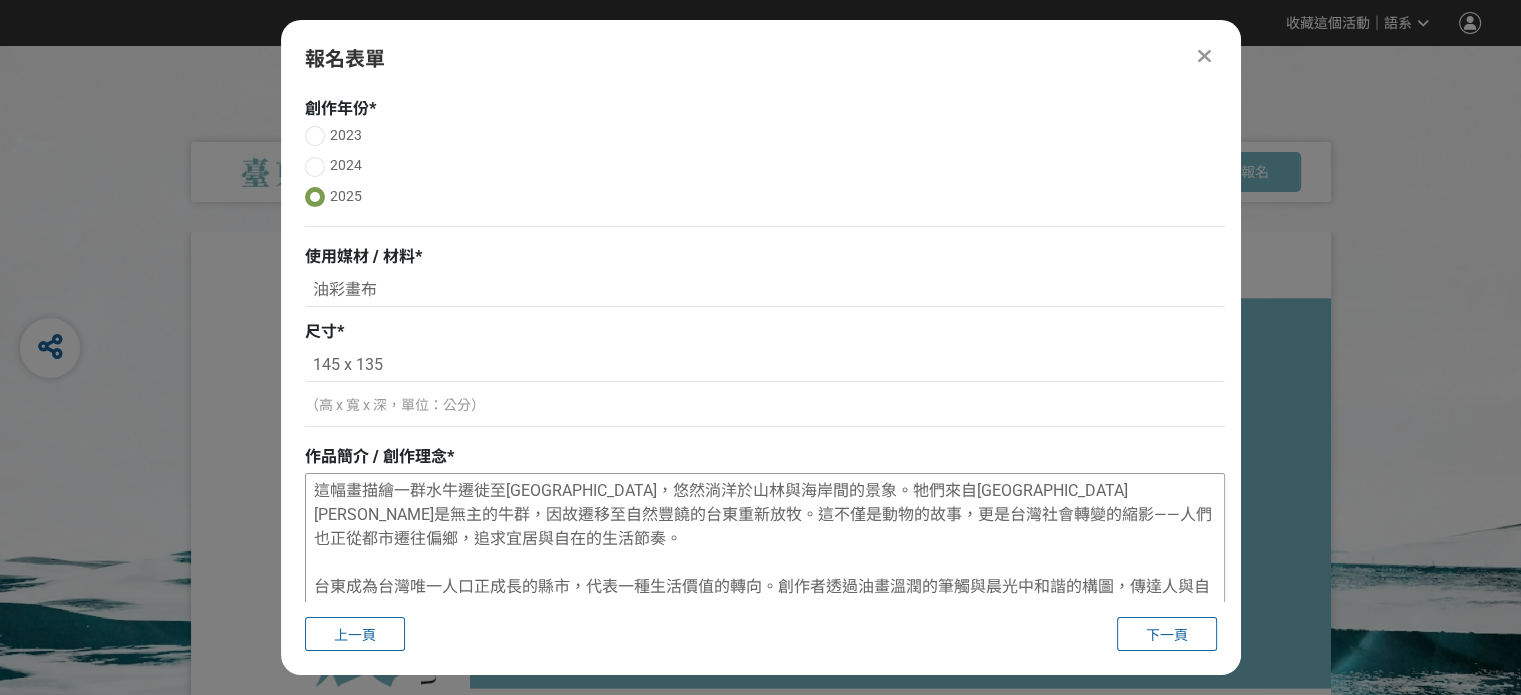 scroll, scrollTop: 76, scrollLeft: 0, axis: vertical 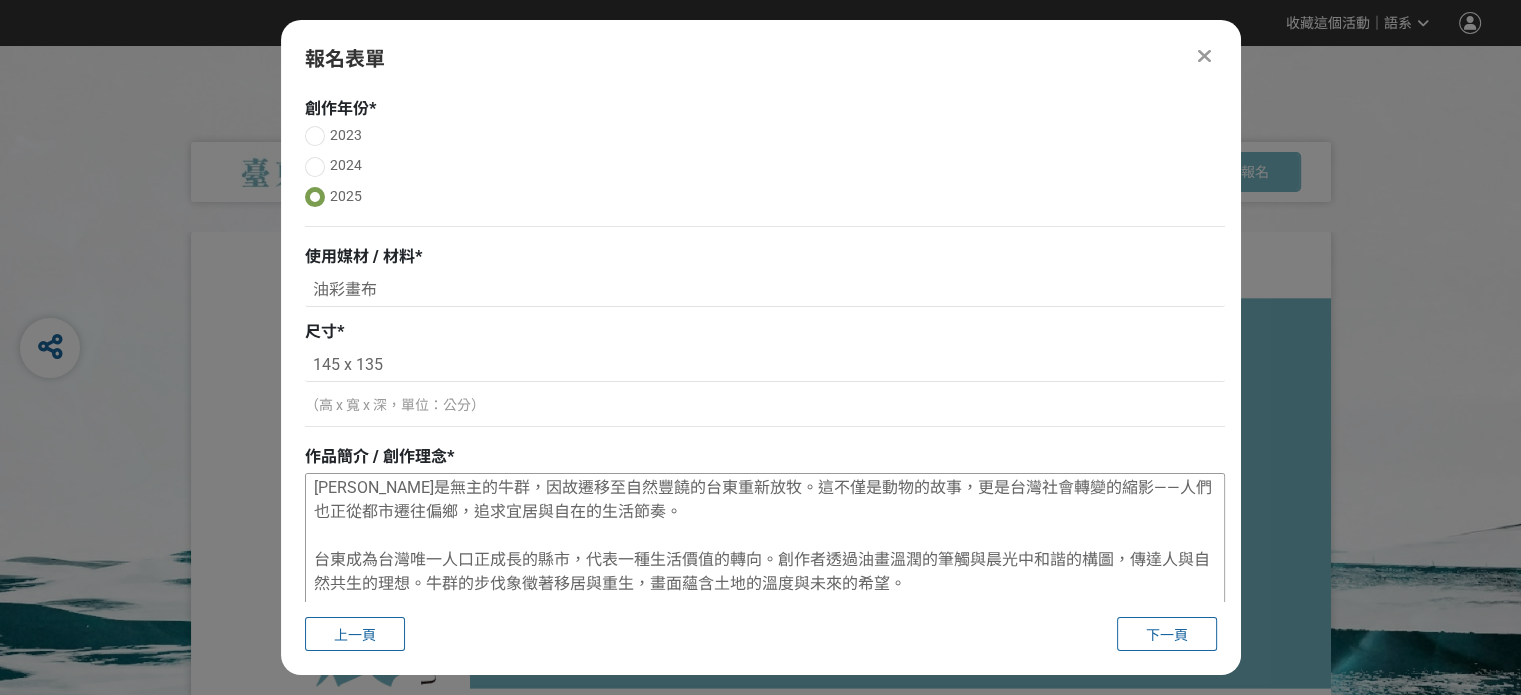 click on "淌洋山海間——移居的詩意
這幅畫描繪一群水牛遷徙至[GEOGRAPHIC_DATA]，悠然淌洋於山林與海岸間的景象。牠們來自[GEOGRAPHIC_DATA][PERSON_NAME]是無主的牛群，因故遷移至自然豐饒的台東重新放牧。這不僅是動物的故事，更是台灣社會轉變的縮影——人們也正從都市遷往偏鄉，追求宜居與自在的生活節奏。
台東成為台灣唯一人口正成長的縣市，代表一種生活價值的轉向。創作者透過油畫溫潤的筆觸與晨光中和諧的構圖，傳達人與自然共生的理想。牛群的步伐象徵著移居與重生，畫面蘊含土地的溫度與未來的希望。
這幅作品是一則關於「回歸」的隱喻，也是一種對「宜居」的深情想像。透過牛的遷徙，我們看見台東的可能，看見人與土地重新建立關係的力量。" at bounding box center (765, 574) 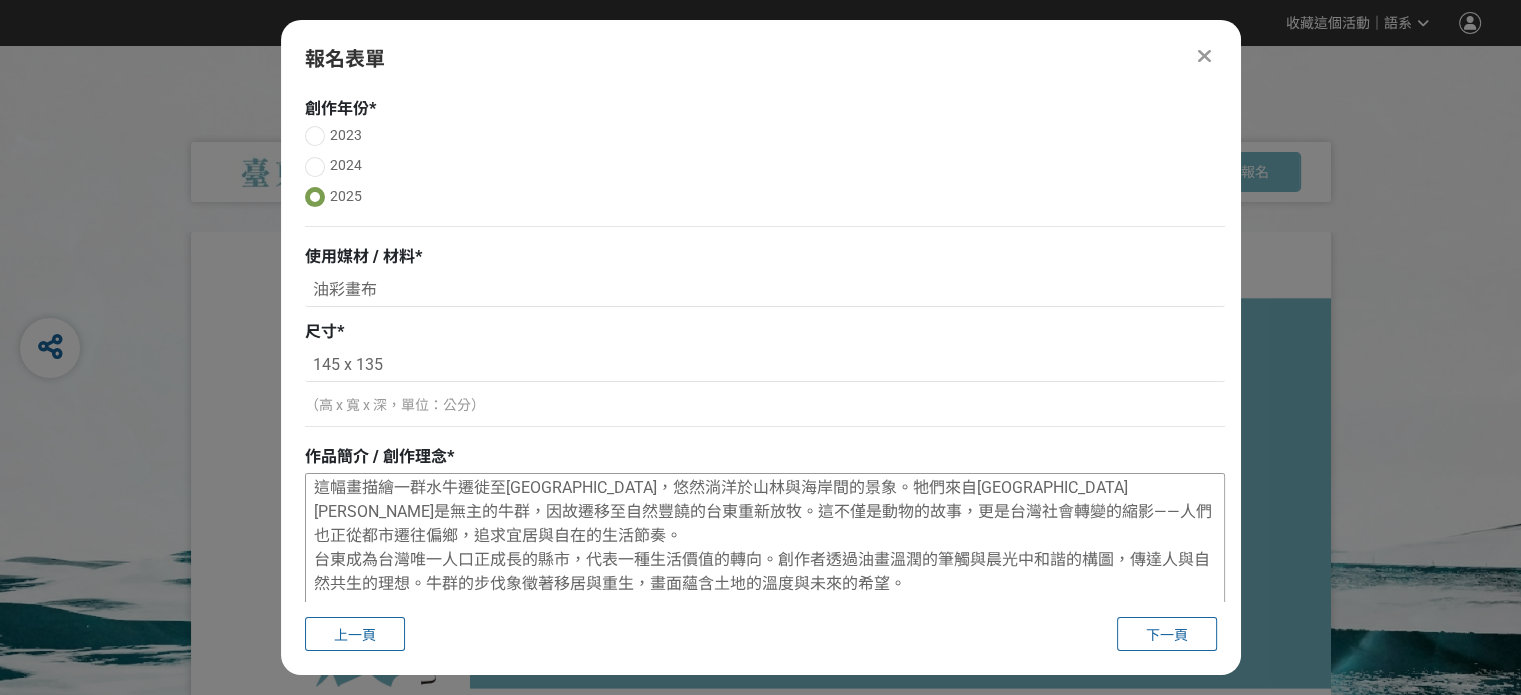 scroll, scrollTop: 52, scrollLeft: 0, axis: vertical 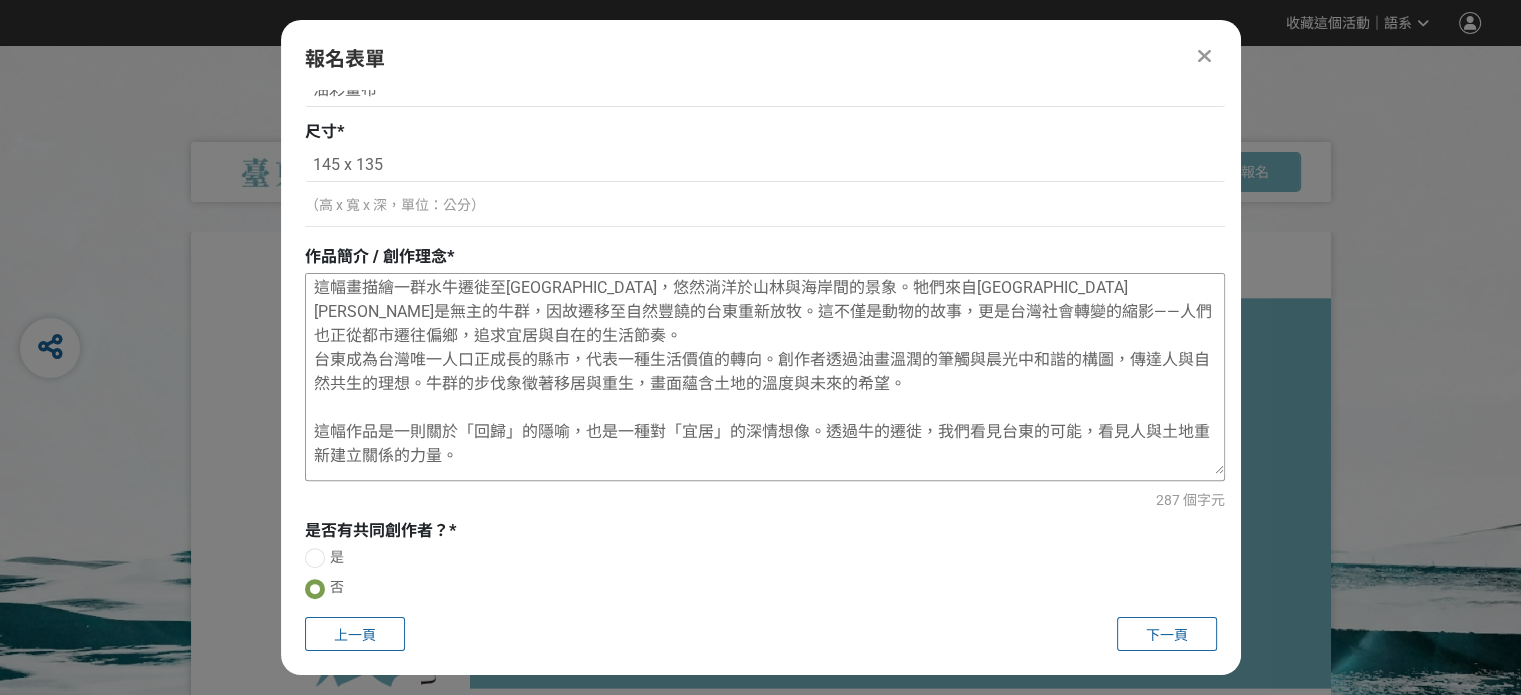 click on "淌洋山海間——移居的詩意
這幅畫描繪一群水牛遷徙至[GEOGRAPHIC_DATA]，悠然淌洋於山林與海岸間的景象。牠們來自[GEOGRAPHIC_DATA][PERSON_NAME]是無主的牛群，因故遷移至自然豐饒的台東重新放牧。這不僅是動物的故事，更是台灣社會轉變的縮影——人們也正從都市遷往偏鄉，追求宜居與自在的生活節奏。
台東成為台灣唯一人口正成長的縣市，代表一種生活價值的轉向。創作者透過油畫溫潤的筆觸與晨光中和諧的構圖，傳達人與自然共生的理想。牛群的步伐象徵著移居與重生，畫面蘊含土地的溫度與未來的希望。
這幅作品是一則關於「回歸」的隱喻，也是一種對「宜居」的深情想像。透過牛的遷徙，我們看見台東的可能，看見人與土地重新建立關係的力量。" at bounding box center [765, 374] 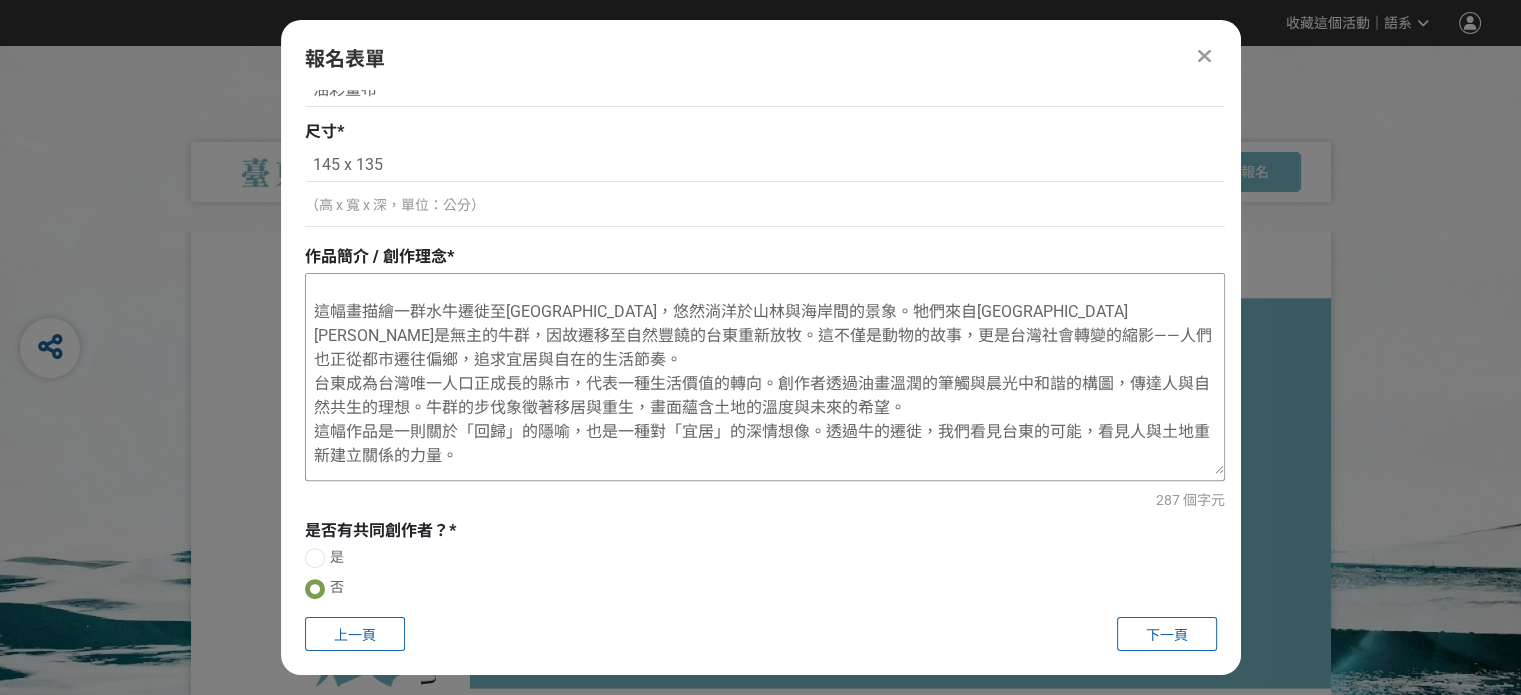 scroll, scrollTop: 28, scrollLeft: 0, axis: vertical 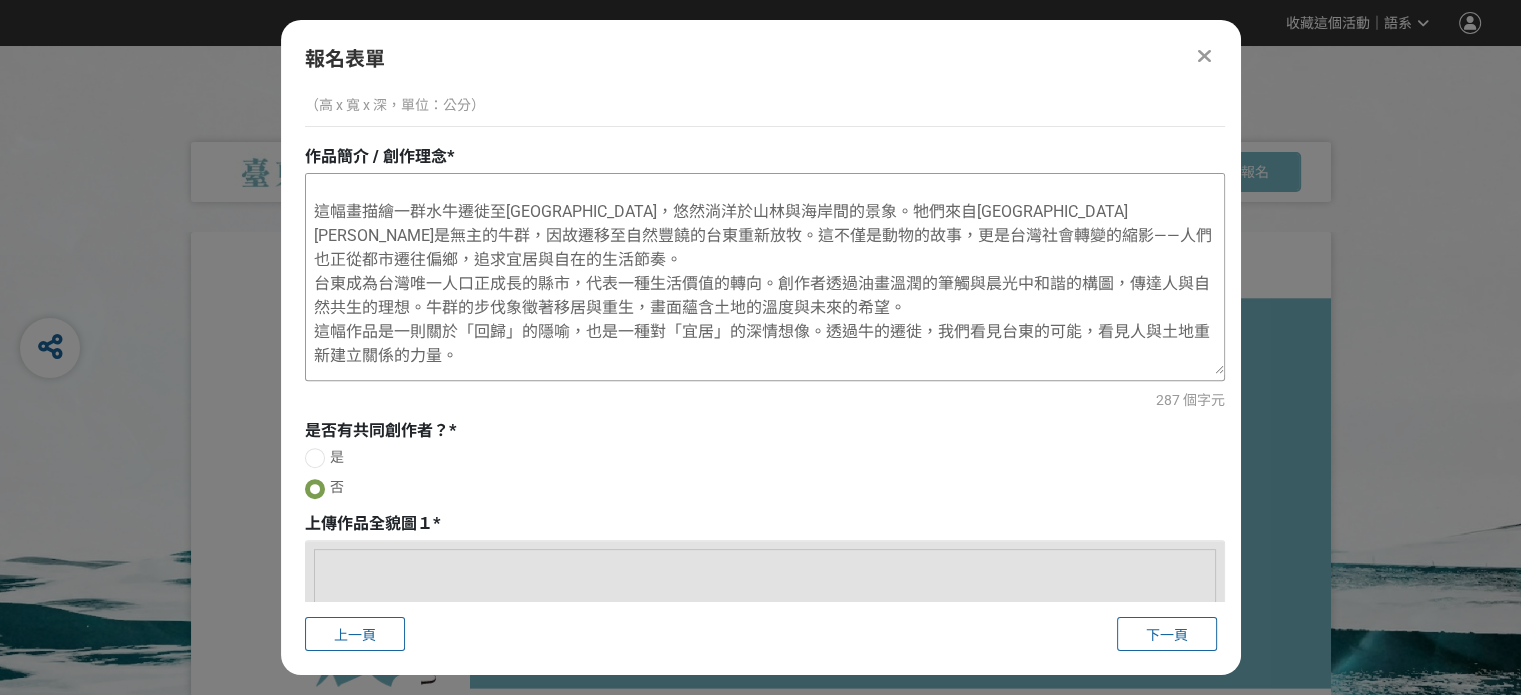 click on "淌洋山海間——移居的詩意
這幅畫描繪一群水牛遷徙至[GEOGRAPHIC_DATA]，悠然淌洋於山林與海岸間的景象。牠們來自[GEOGRAPHIC_DATA][PERSON_NAME]是無主的牛群，因故遷移至自然豐饒的台東重新放牧。這不僅是動物的故事，更是台灣社會轉變的縮影——人們也正從都市遷往偏鄉，追求宜居與自在的生活節奏。
台東成為台灣唯一人口正成長的縣市，代表一種生活價值的轉向。創作者透過油畫溫潤的筆觸與晨光中和諧的構圖，傳達人與自然共生的理想。牛群的步伐象徵著移居與重生，畫面蘊含土地的溫度與未來的希望。
這幅作品是一則關於「回歸」的隱喻，也是一種對「宜居」的深情想像。透過牛的遷徙，我們看見台東的可能，看見人與土地重新建立關係的力量。" at bounding box center (765, 274) 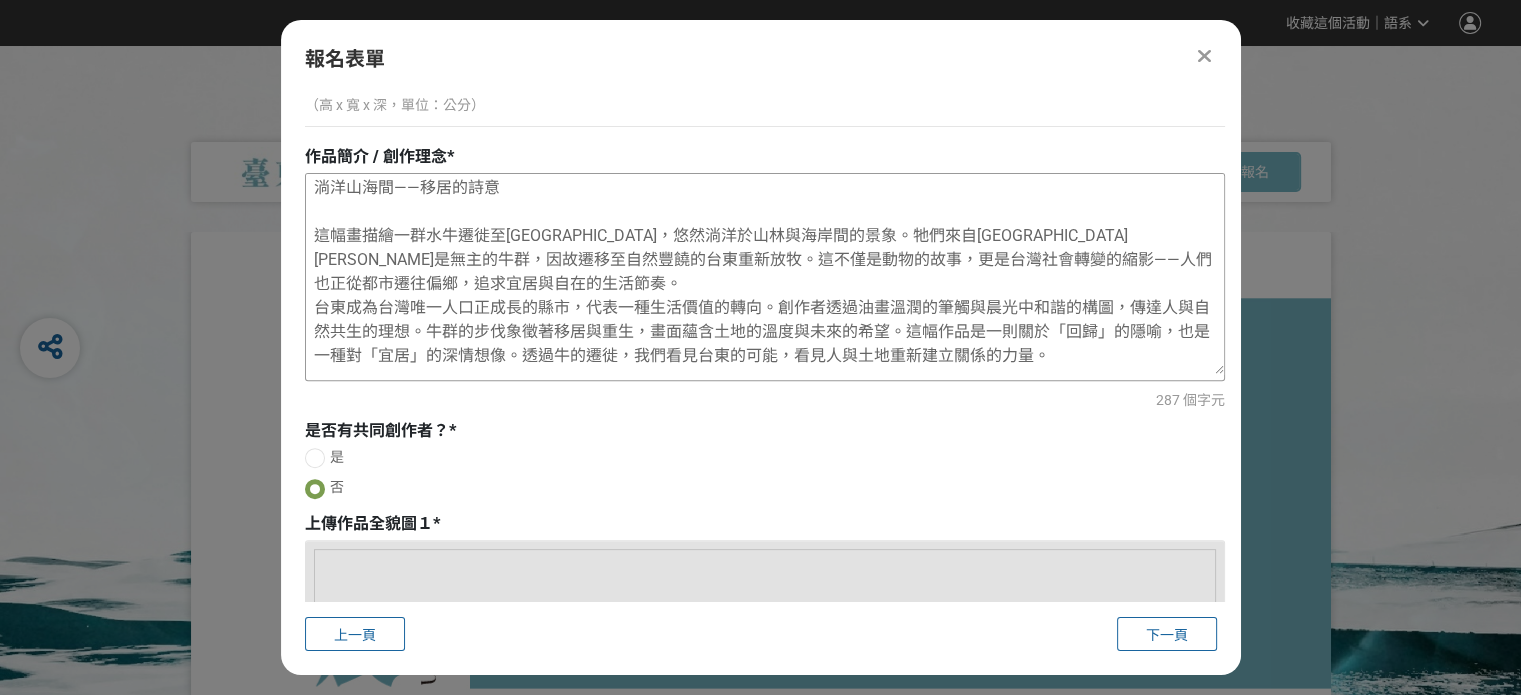 scroll, scrollTop: 4, scrollLeft: 0, axis: vertical 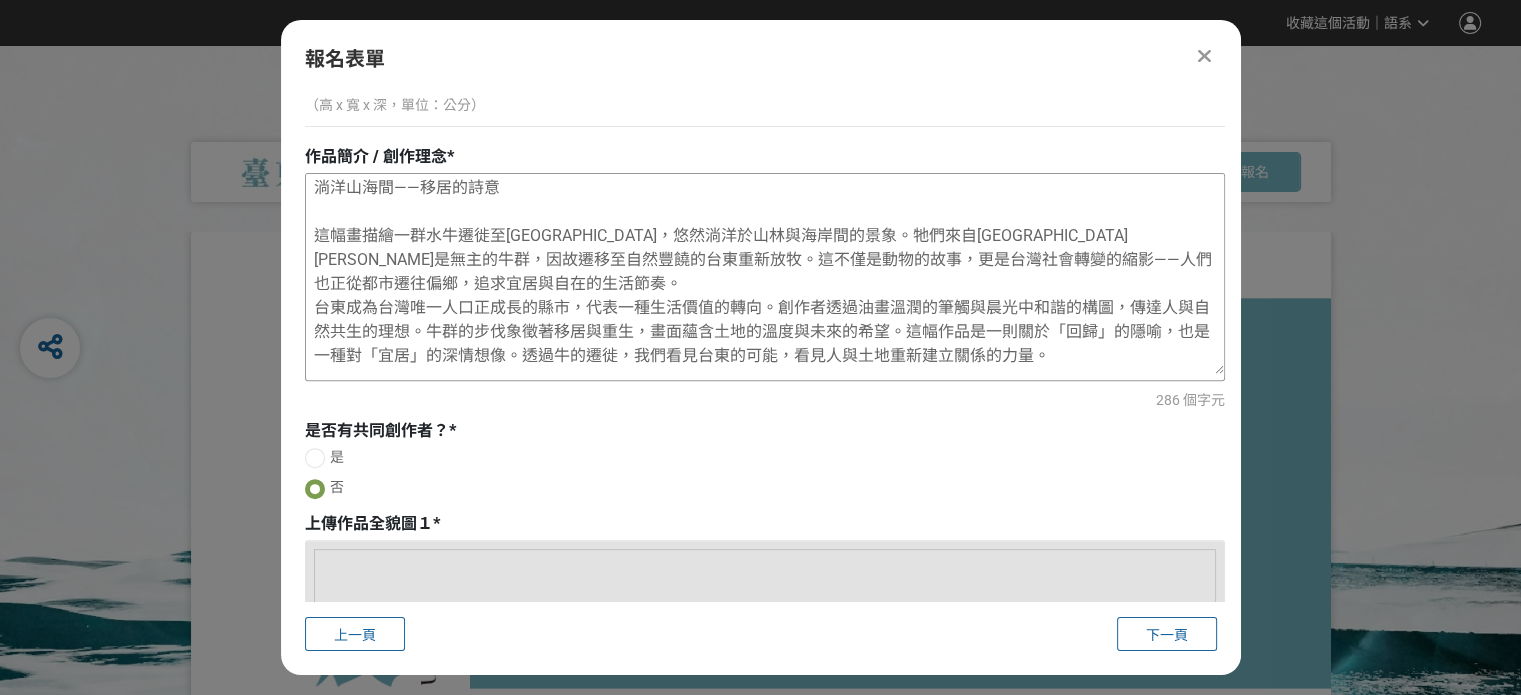 click on "淌洋山海間——移居的詩意
這幅畫描繪一群水牛遷徙至[GEOGRAPHIC_DATA]，悠然淌洋於山林與海岸間的景象。牠們來自[GEOGRAPHIC_DATA][PERSON_NAME]是無主的牛群，因故遷移至自然豐饒的台東重新放牧。這不僅是動物的故事，更是台灣社會轉變的縮影——人們也正從都市遷往偏鄉，追求宜居與自在的生活節奏。
台東成為台灣唯一人口正成長的縣市，代表一種生活價值的轉向。創作者透過油畫溫潤的筆觸與晨光中和諧的構圖，傳達人與自然共生的理想。牛群的步伐象徵著移居與重生，畫面蘊含土地的溫度與未來的希望。這幅作品是一則關於「回歸」的隱喻，也是一種對「宜居」的深情想像。透過牛的遷徙，我們看見台東的可能，看見人與土地重新建立關係的力量。" at bounding box center [765, 274] 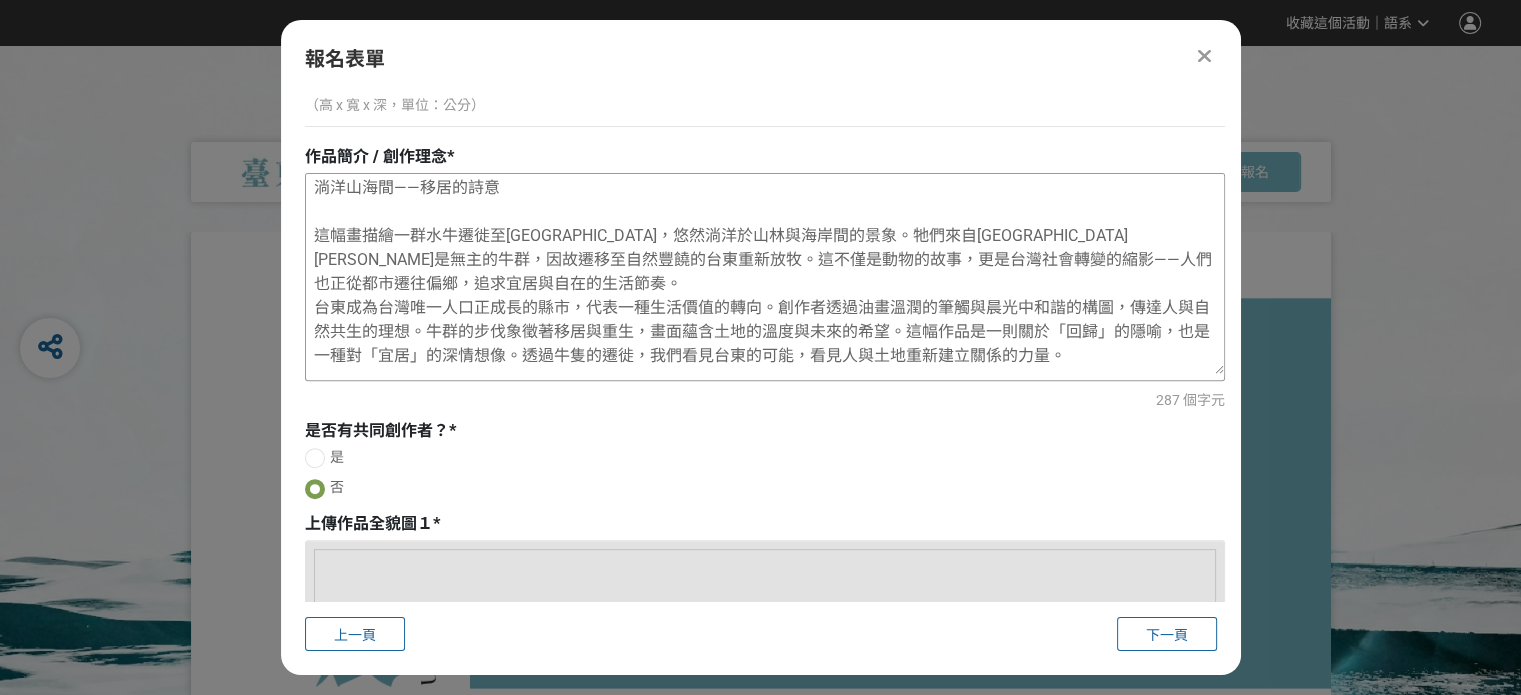 drag, startPoint x: 636, startPoint y: 349, endPoint x: 665, endPoint y: 365, distance: 33.12099 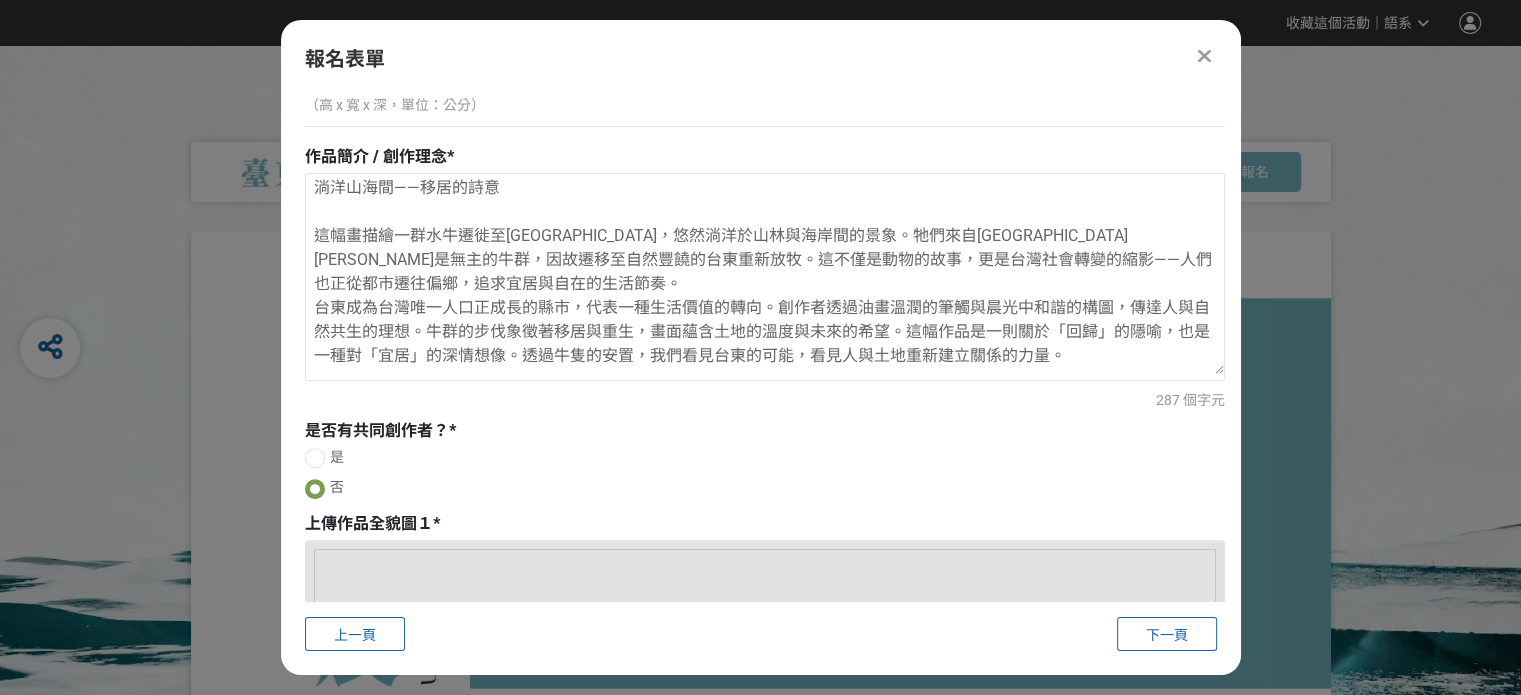 click on "是否有共同創作者？ *" at bounding box center (765, 431) 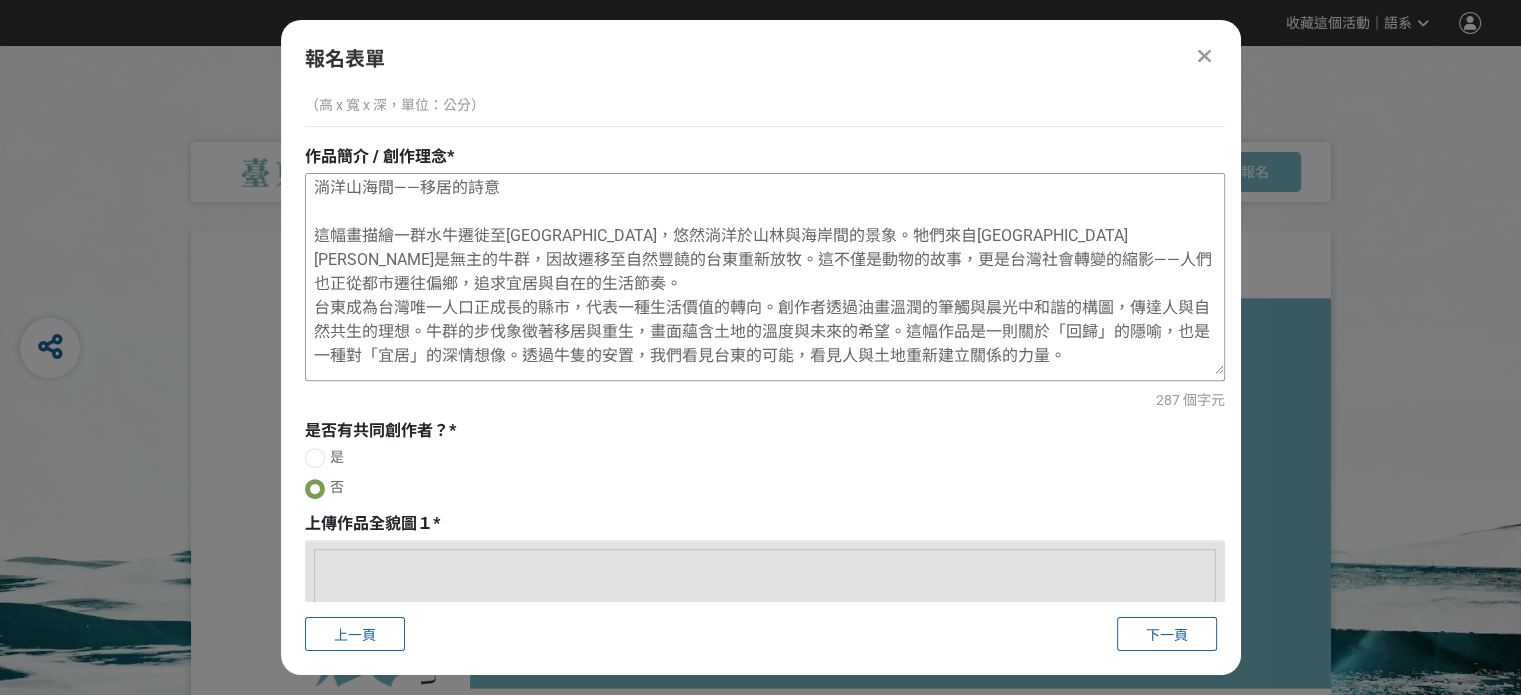 click on "淌洋山海間——移居的詩意
這幅畫描繪一群水牛遷徙至[GEOGRAPHIC_DATA]，悠然淌洋於山林與海岸間的景象。牠們來自[GEOGRAPHIC_DATA][PERSON_NAME]是無主的牛群，因故遷移至自然豐饒的台東重新放牧。這不僅是動物的故事，更是台灣社會轉變的縮影——人們也正從都市遷往偏鄉，追求宜居與自在的生活節奏。
台東成為台灣唯一人口正成長的縣市，代表一種生活價值的轉向。創作者透過油畫溫潤的筆觸與晨光中和諧的構圖，傳達人與自然共生的理想。牛群的步伐象徵著移居與重生，畫面蘊含土地的溫度與未來的希望。這幅作品是一則關於「回歸」的隱喻，也是一種對「宜居」的深情想像。透過牛隻的安置，我們看見台東的可能，看見人與土地重新建立關係的力量。" at bounding box center [765, 274] 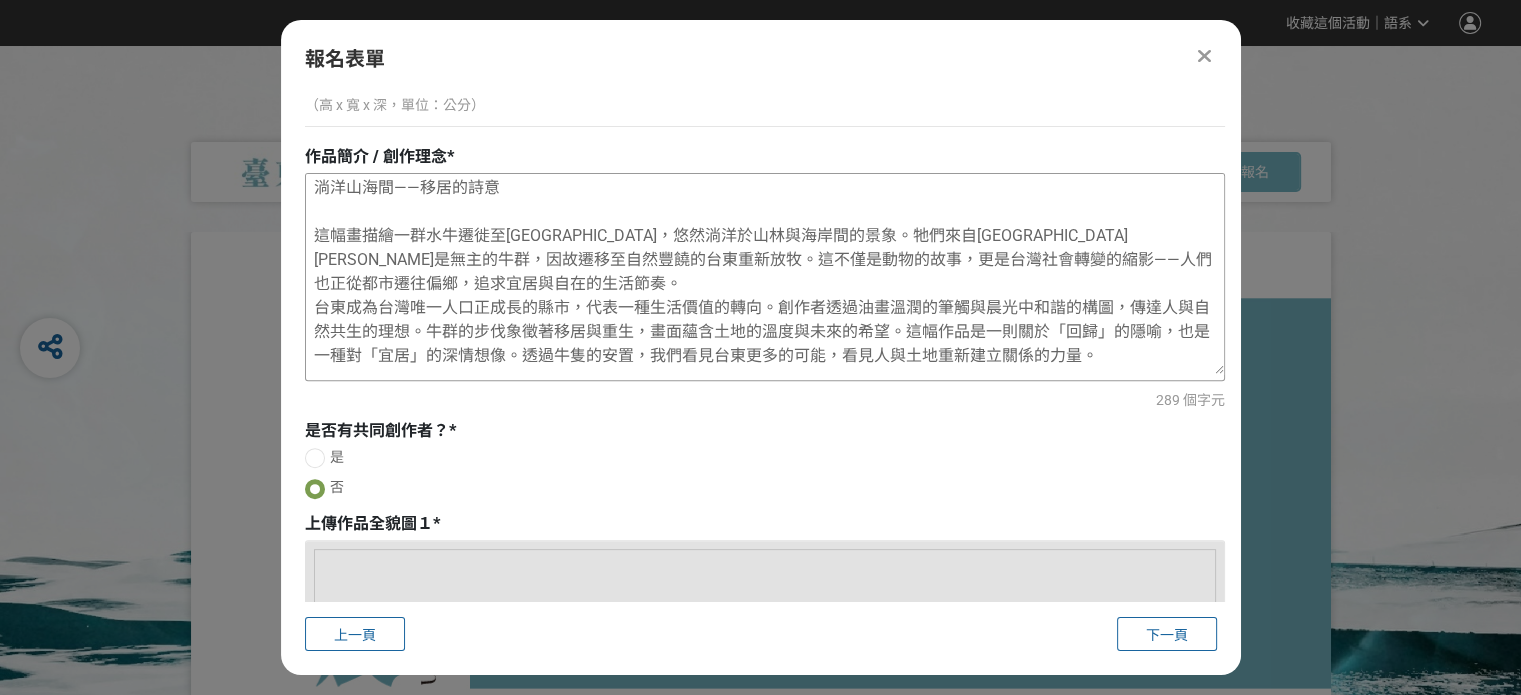 click on "淌洋山海間——移居的詩意
這幅畫描繪一群水牛遷徙至[GEOGRAPHIC_DATA]，悠然淌洋於山林與海岸間的景象。牠們來自[GEOGRAPHIC_DATA][PERSON_NAME]是無主的牛群，因故遷移至自然豐饒的台東重新放牧。這不僅是動物的故事，更是台灣社會轉變的縮影——人們也正從都市遷往偏鄉，追求宜居與自在的生活節奏。
台東成為台灣唯一人口正成長的縣市，代表一種生活價值的轉向。創作者透過油畫溫潤的筆觸與晨光中和諧的構圖，傳達人與自然共生的理想。牛群的步伐象徵著移居與重生，畫面蘊含土地的溫度與未來的希望。這幅作品是一則關於「回歸」的隱喻，也是一種對「宜居」的深情想像。透過牛隻的安置，我們看見台東更多的可能，看見人與土地重新建立關係的力量。" at bounding box center (765, 274) 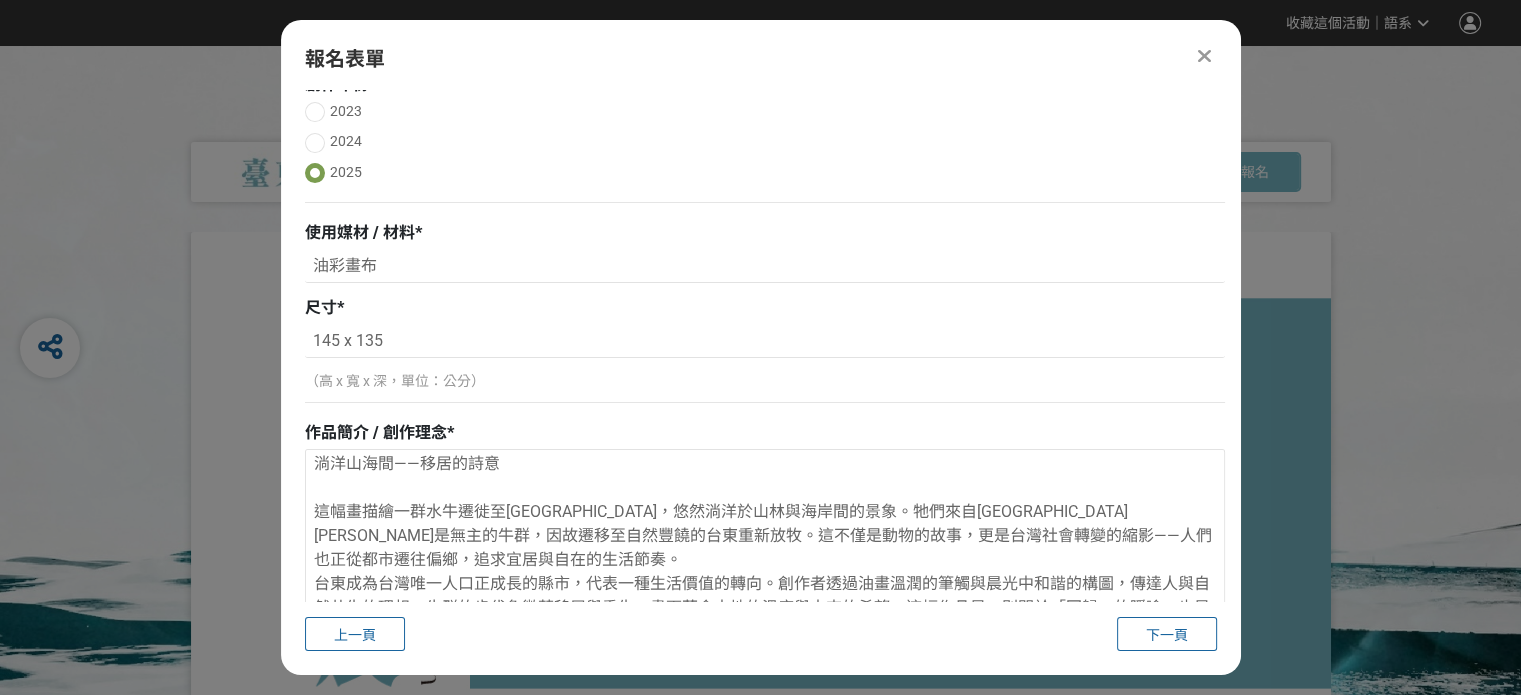 scroll, scrollTop: 400, scrollLeft: 0, axis: vertical 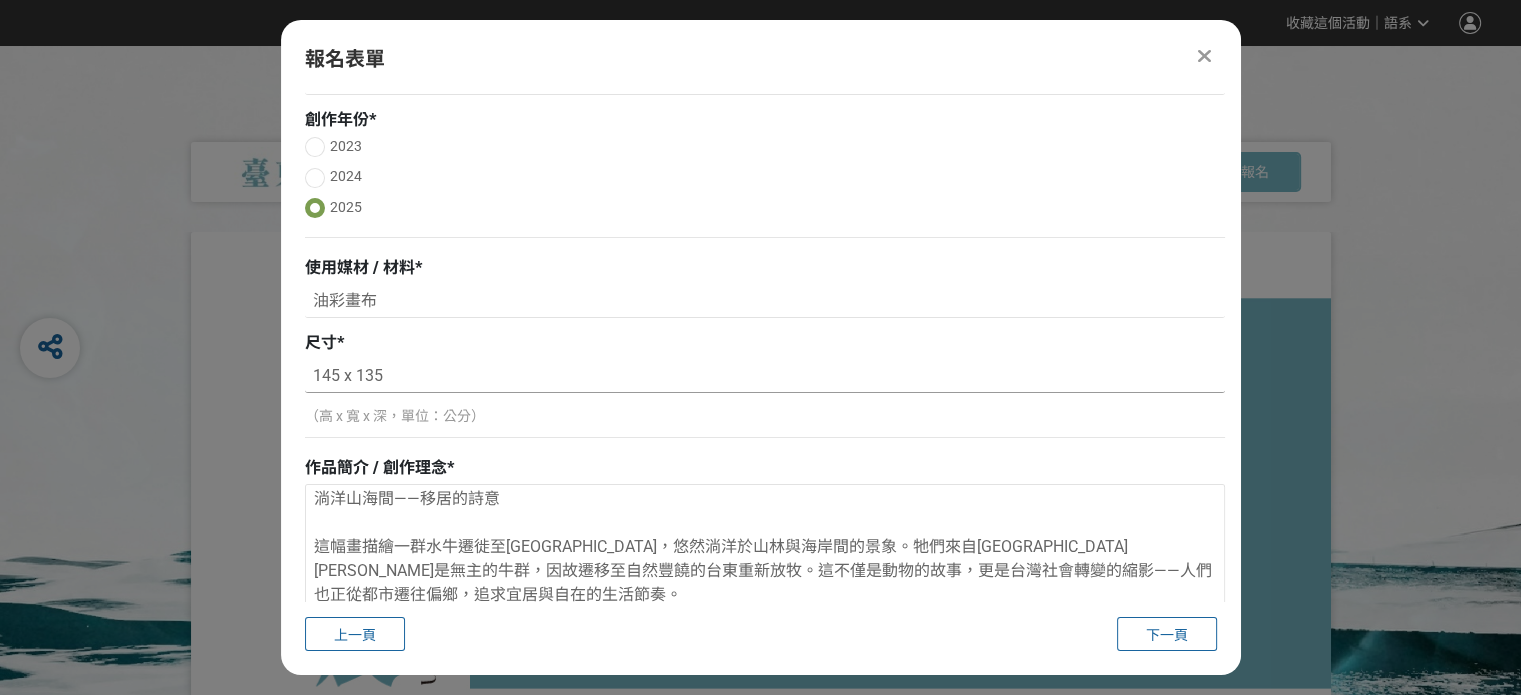 type on "淌洋山海間——移居的詩意
這幅畫描繪一群水牛遷徙至[GEOGRAPHIC_DATA]，悠然淌洋於山林與海岸間的景象。牠們來自[GEOGRAPHIC_DATA][PERSON_NAME]是無主的牛群，因故遷移至自然豐饒的台東重新放牧。這不僅是動物的故事，更是台灣社會轉變的縮影——人們也正從都市遷往偏鄉，追求宜居與自在的生活節奏。
台東成為台灣唯一人口正成長的縣市，代表一種生活價值的轉向。創作者透過油畫溫潤的筆觸與晨光中和諧的構圖，傳達人與自然共生的理想。牛群的步伐象徵著移居與重生，畫面蘊含土地的溫度與未來的希望。這幅作品是一則關於「回歸」的隱喻，也是一種對「宜居」的深情想像。透過牛隻的安置，我們看見台東更多的可能，看見人與土地重新建立關係的力量。" 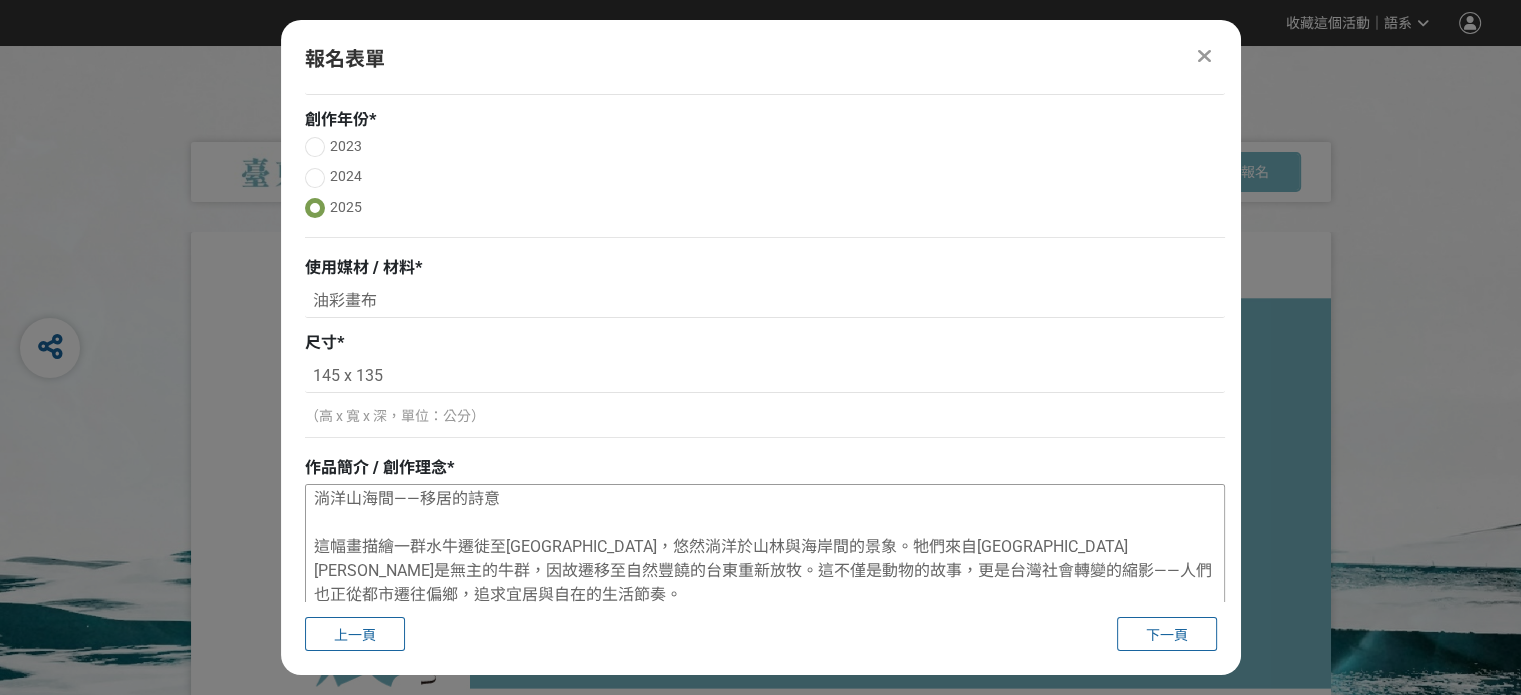 type on "145 x 135" 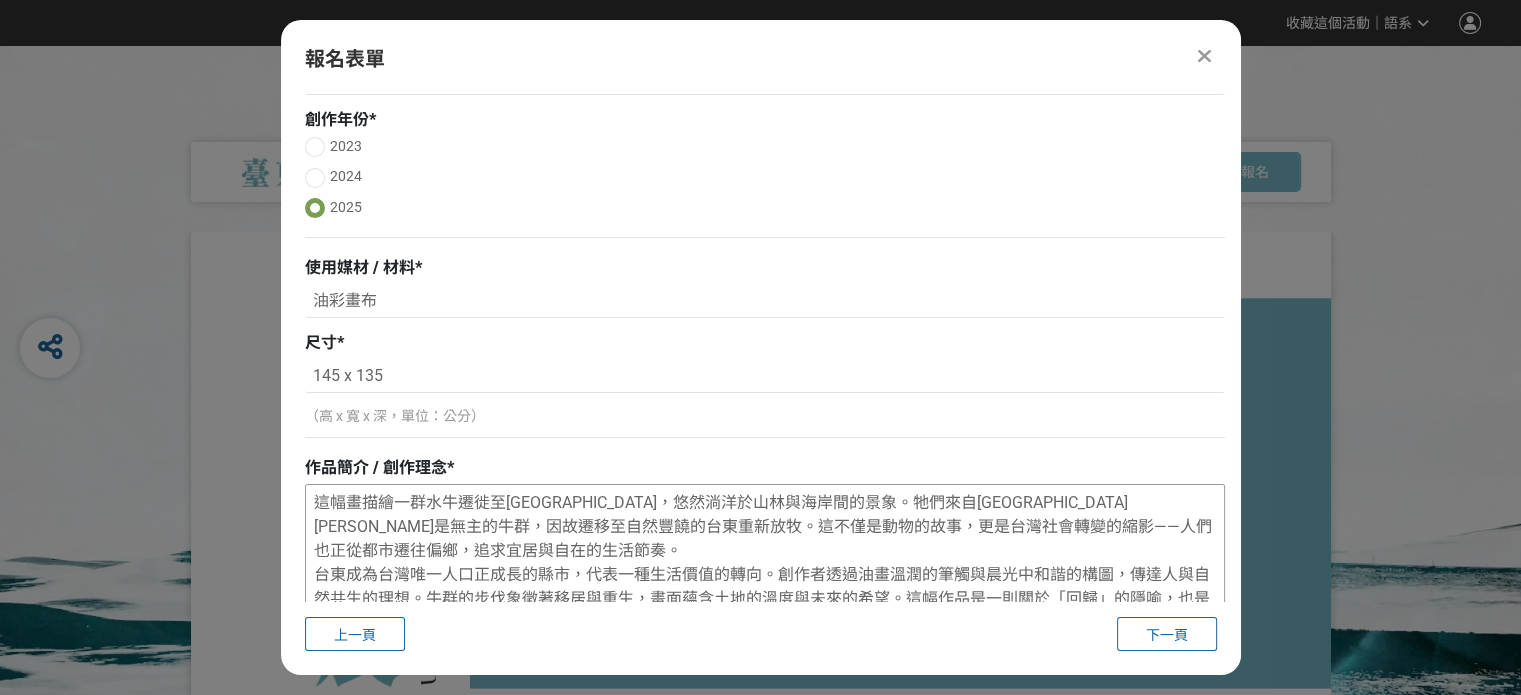 scroll, scrollTop: 0, scrollLeft: 0, axis: both 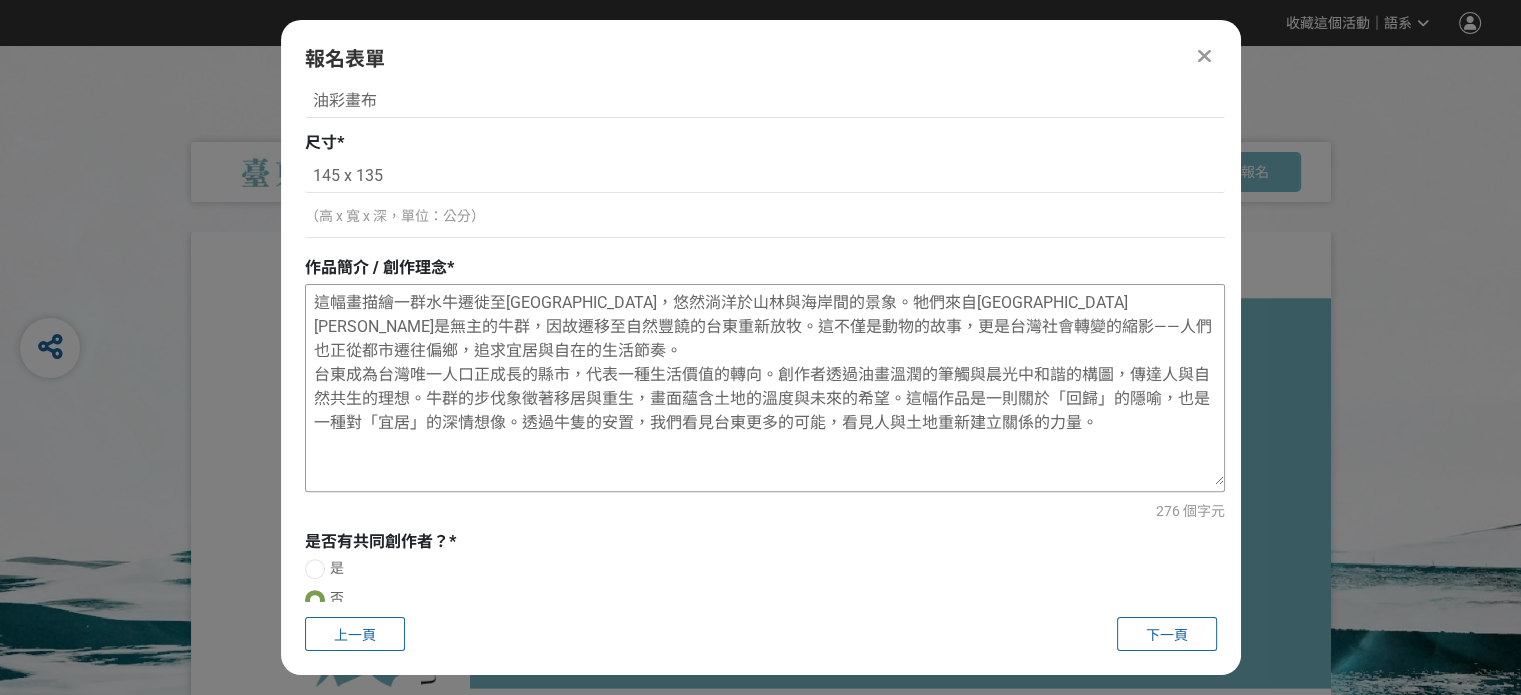 click on "這幅畫描繪一群水牛遷徙至[GEOGRAPHIC_DATA]，悠然淌洋於山林與海岸間的景象。牠們來自[GEOGRAPHIC_DATA][PERSON_NAME]是無主的牛群，因故遷移至自然豐饒的台東重新放牧。這不僅是動物的故事，更是台灣社會轉變的縮影——人們也正從都市遷往偏鄉，追求宜居與自在的生活節奏。
台東成為台灣唯一人口正成長的縣市，代表一種生活價值的轉向。創作者透過油畫溫潤的筆觸與晨光中和諧的構圖，傳達人與自然共生的理想。牛群的步伐象徵著移居與重生，畫面蘊含土地的溫度與未來的希望。這幅作品是一則關於「回歸」的隱喻，也是一種對「宜居」的深情想像。透過牛隻的安置，我們看見台東更多的可能，看見人與土地重新建立關係的力量。" at bounding box center [765, 385] 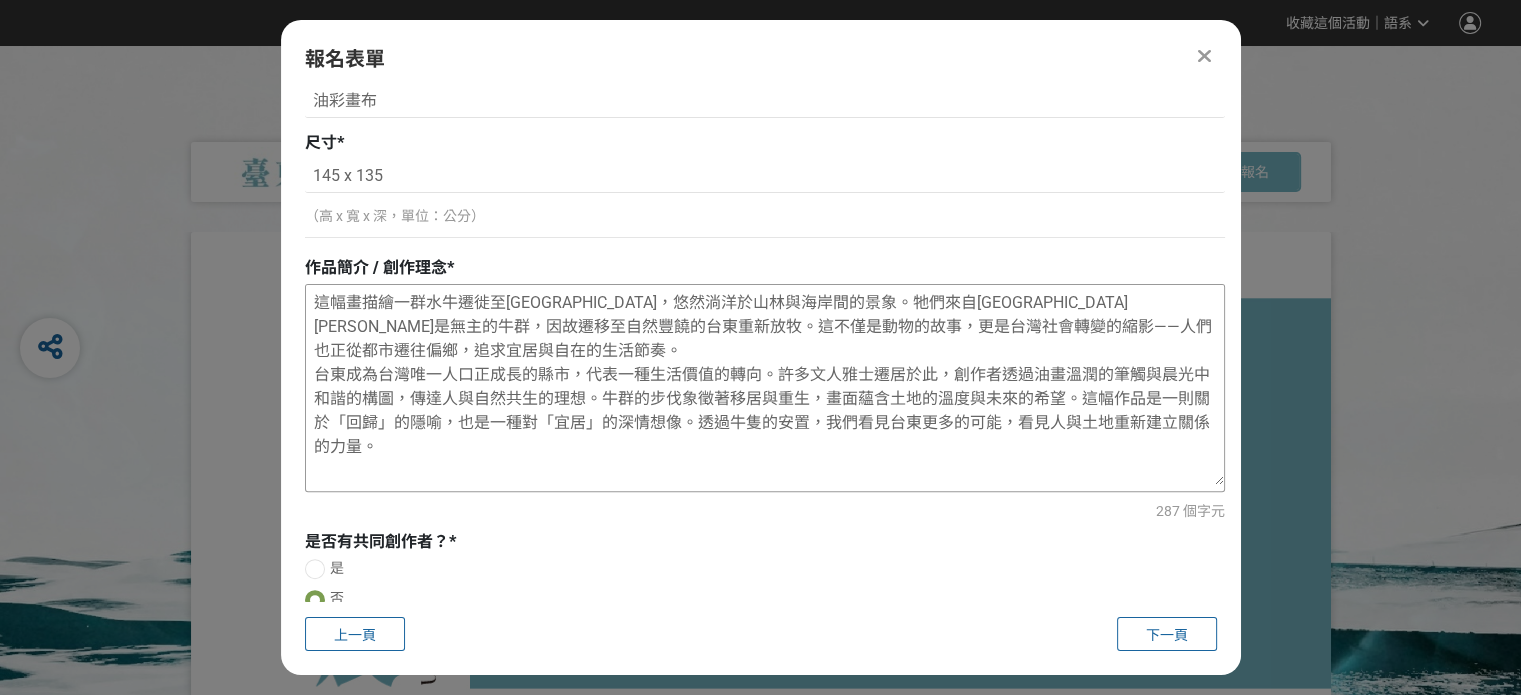 click on "這幅畫描繪一群水牛遷徙至[GEOGRAPHIC_DATA]，悠然淌洋於山林與海岸間的景象。牠們來自[GEOGRAPHIC_DATA][PERSON_NAME]是無主的牛群，因故遷移至自然豐饒的台東重新放牧。這不僅是動物的故事，更是台灣社會轉變的縮影——人們也正從都市遷往偏鄉，追求宜居與自在的生活節奏。
台東成為台灣唯一人口正成長的縣市，代表一種生活價值的轉向。許多文人雅士遷居於此，創作者透過油畫溫潤的筆觸與晨光中和諧的構圖，傳達人與自然共生的理想。牛群的步伐象徵著移居與重生，畫面蘊含土地的溫度與未來的希望。這幅作品是一則關於「回歸」的隱喻，也是一種對「宜居」的深情想像。透過牛隻的安置，我們看見台東更多的可能，看見人與土地重新建立關係的力量。" at bounding box center [765, 385] 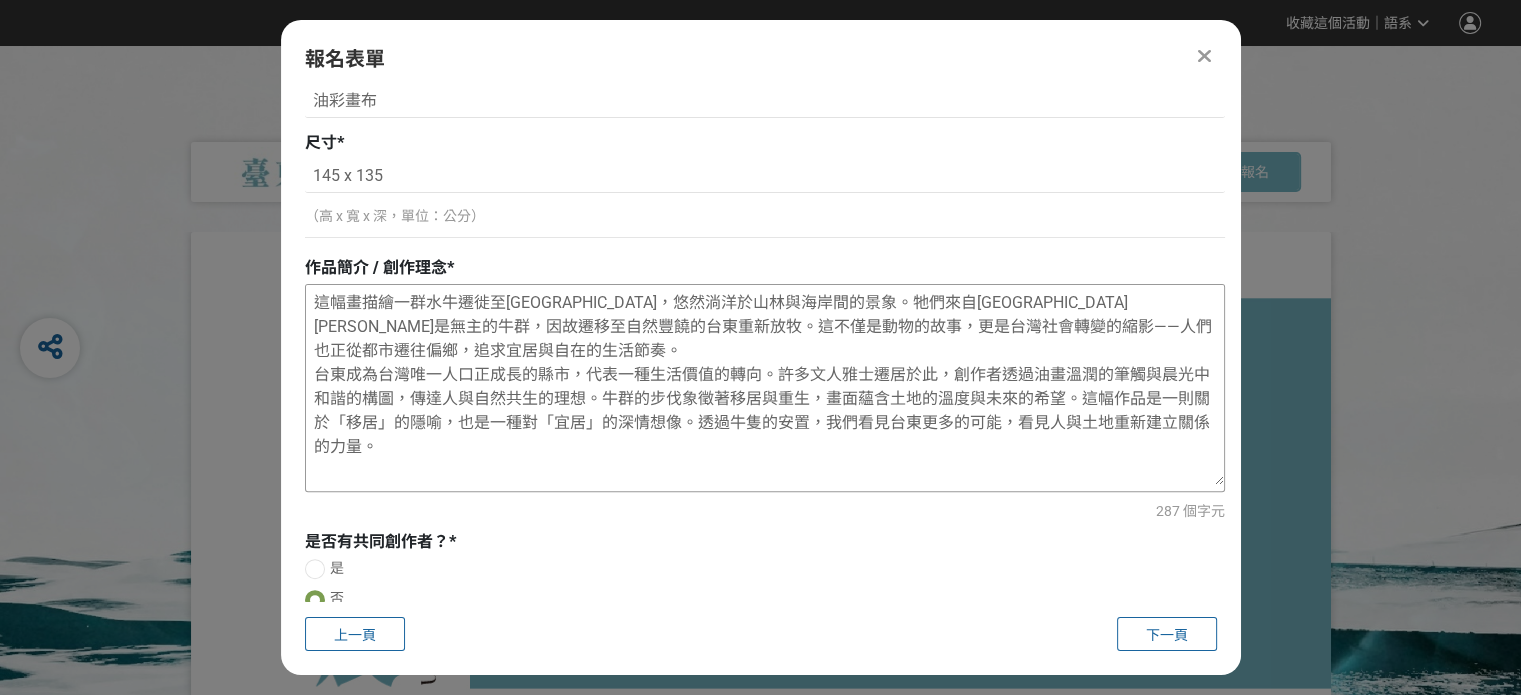 click on "這幅畫描繪一群水牛遷徙至[GEOGRAPHIC_DATA]，悠然淌洋於山林與海岸間的景象。牠們來自[GEOGRAPHIC_DATA][PERSON_NAME]是無主的牛群，因故遷移至自然豐饒的台東重新放牧。這不僅是動物的故事，更是台灣社會轉變的縮影——人們也正從都市遷往偏鄉，追求宜居與自在的生活節奏。
台東成為台灣唯一人口正成長的縣市，代表一種生活價值的轉向。許多文人雅士遷居於此，創作者透過油畫溫潤的筆觸與晨光中和諧的構圖，傳達人與自然共生的理想。牛群的步伐象徵著移居與重生，畫面蘊含土地的溫度與未來的希望。這幅作品是一則關於「移居」的隱喻，也是一種對「宜居」的深情想像。透過牛隻的安置，我們看見台東更多的可能，看見人與土地重新建立關係的力量。" at bounding box center [765, 385] 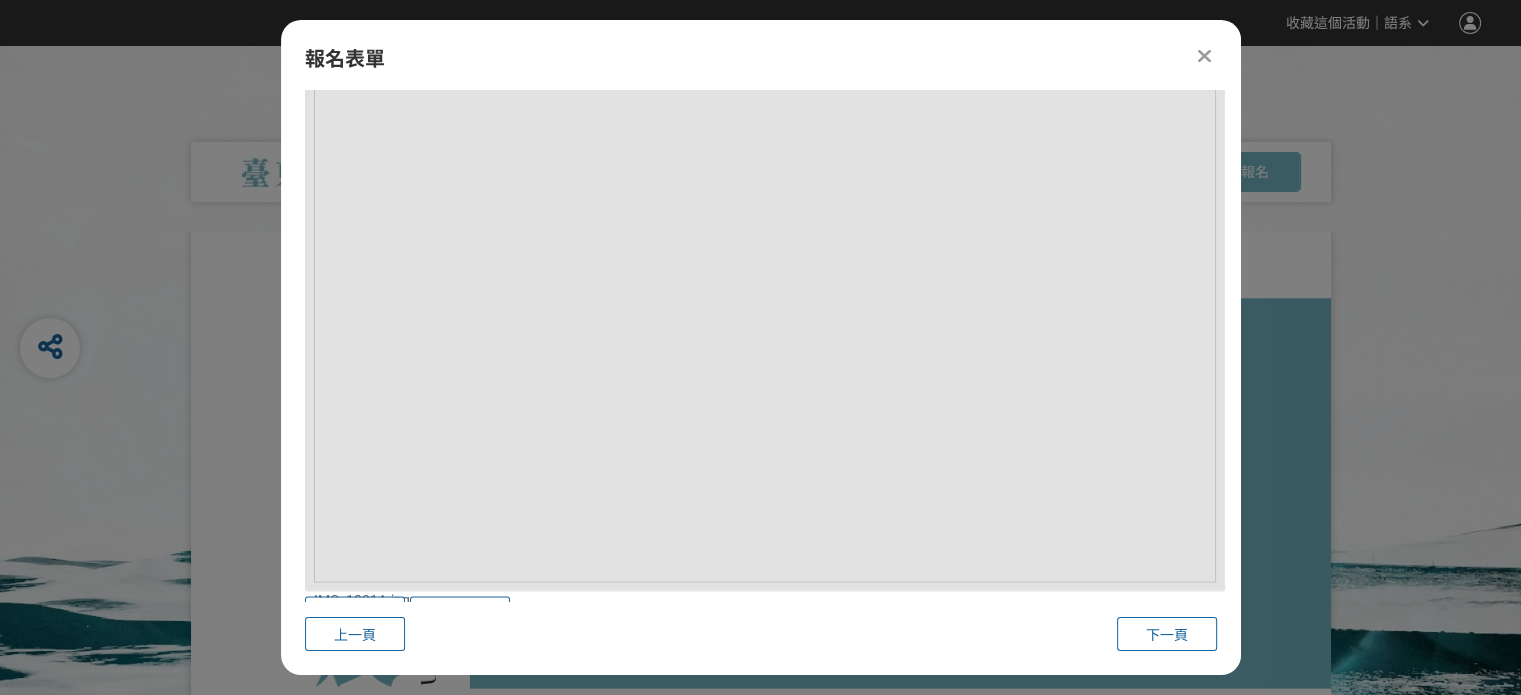 scroll, scrollTop: 3911, scrollLeft: 0, axis: vertical 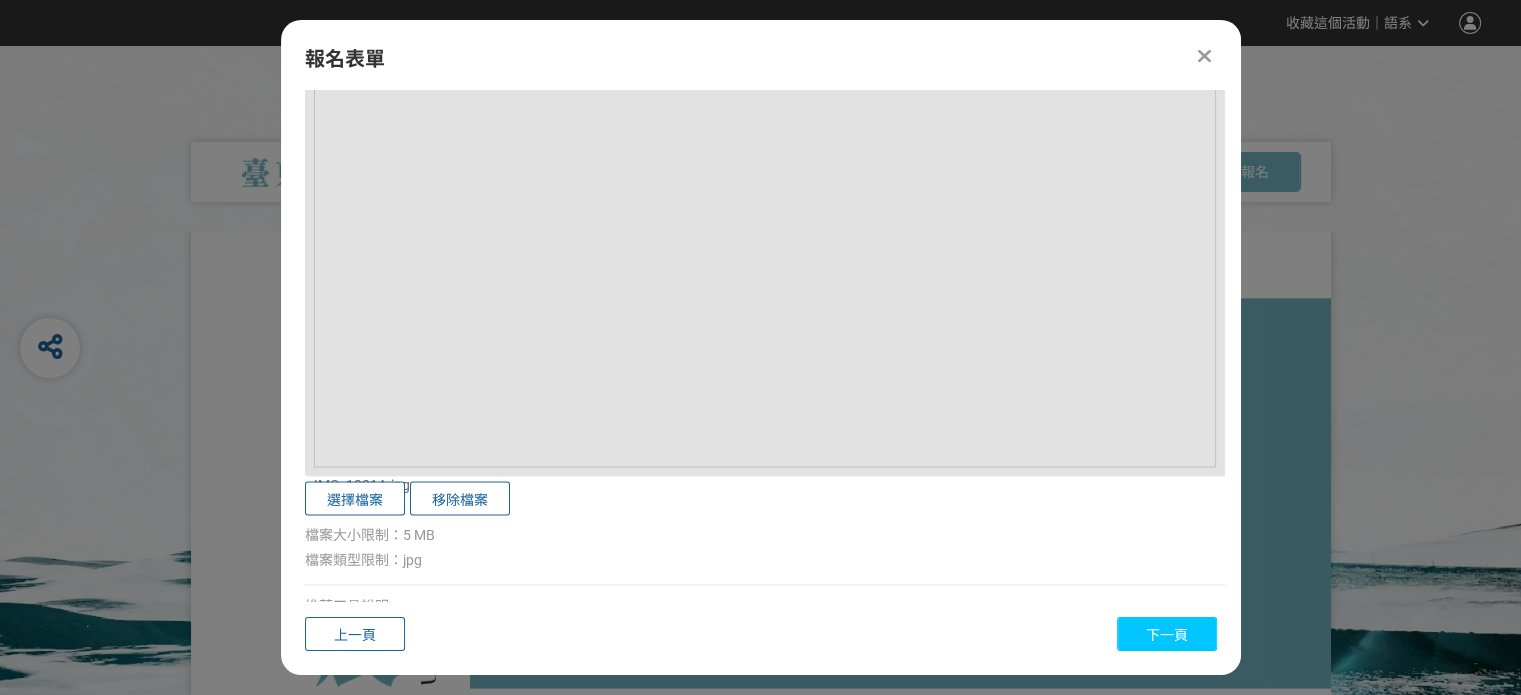 type on "這幅畫描繪一群水牛遷徙至[GEOGRAPHIC_DATA]，悠然淌洋於山林與海岸間的景象。牠們來自[GEOGRAPHIC_DATA][PERSON_NAME]是無主的牛群，因故遷移至自然豐饒的台東重新放牧。這不僅是動物的故事，更是台灣社會轉變的縮影——人們也正從都市遷往偏鄉，追求宜居與自在的生活節奏。
台東成為台灣唯一人口正成長的縣市，代表一種生活價值的轉向。許多文人雅士遷居於此，創作者透過油畫溫潤的筆觸與晨光中和諧的構圖，傳達人與自然共生的理想。牛群的步伐象徵著移居與重生，畫面蘊含土地的溫度與未來的希望。這幅作品是一則關於「移居」的隱喻，也是一種對「宜居」的深情想像。透過牛隻的安置，我們看見台東更多的可能，看見人與土地重新建立關係的力量。" 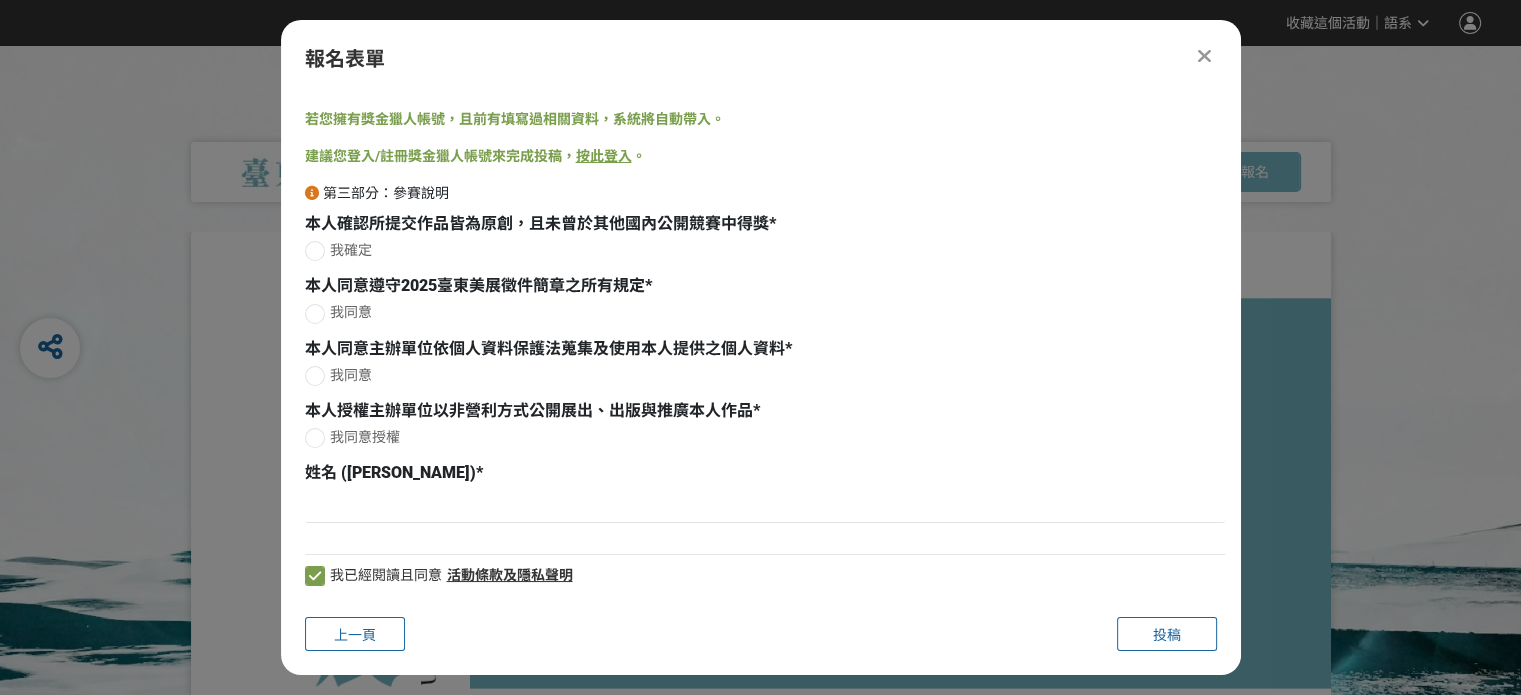 scroll, scrollTop: 18, scrollLeft: 0, axis: vertical 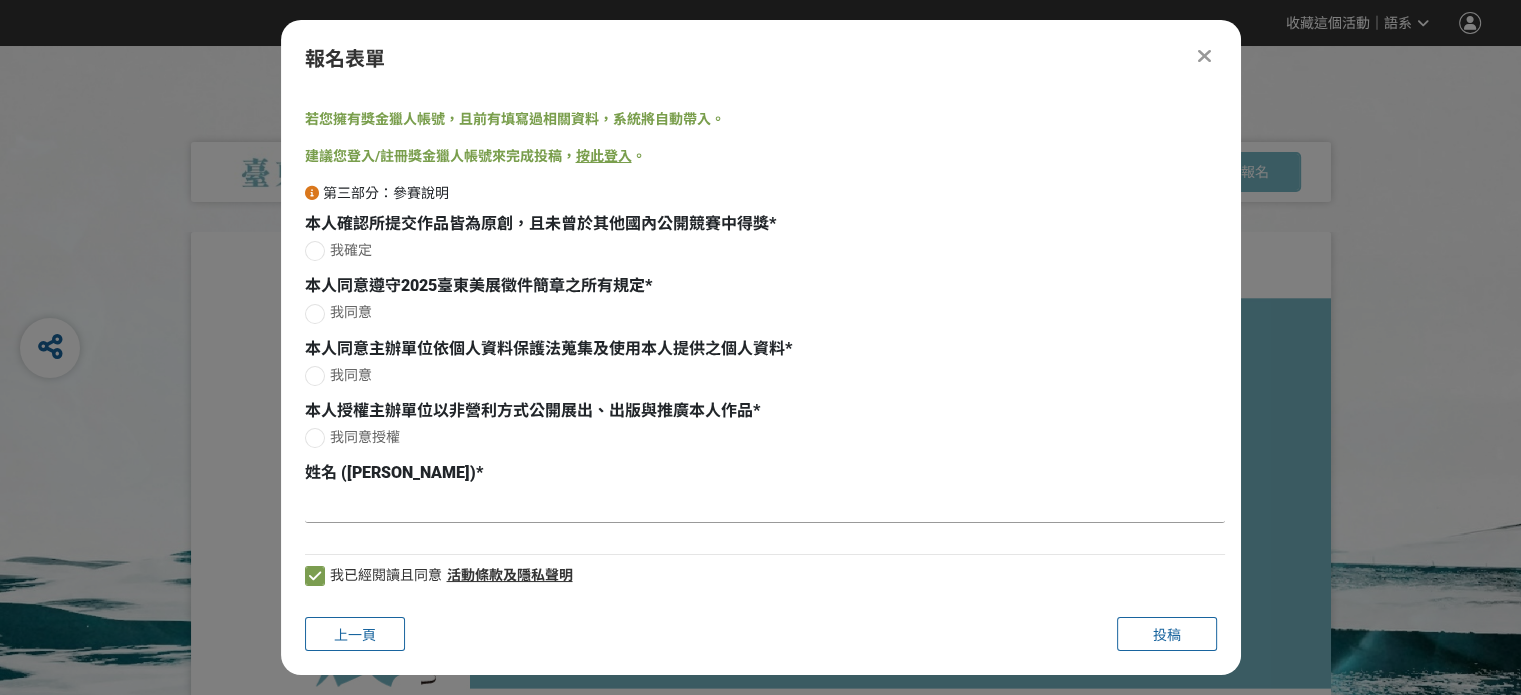 click at bounding box center [765, 506] 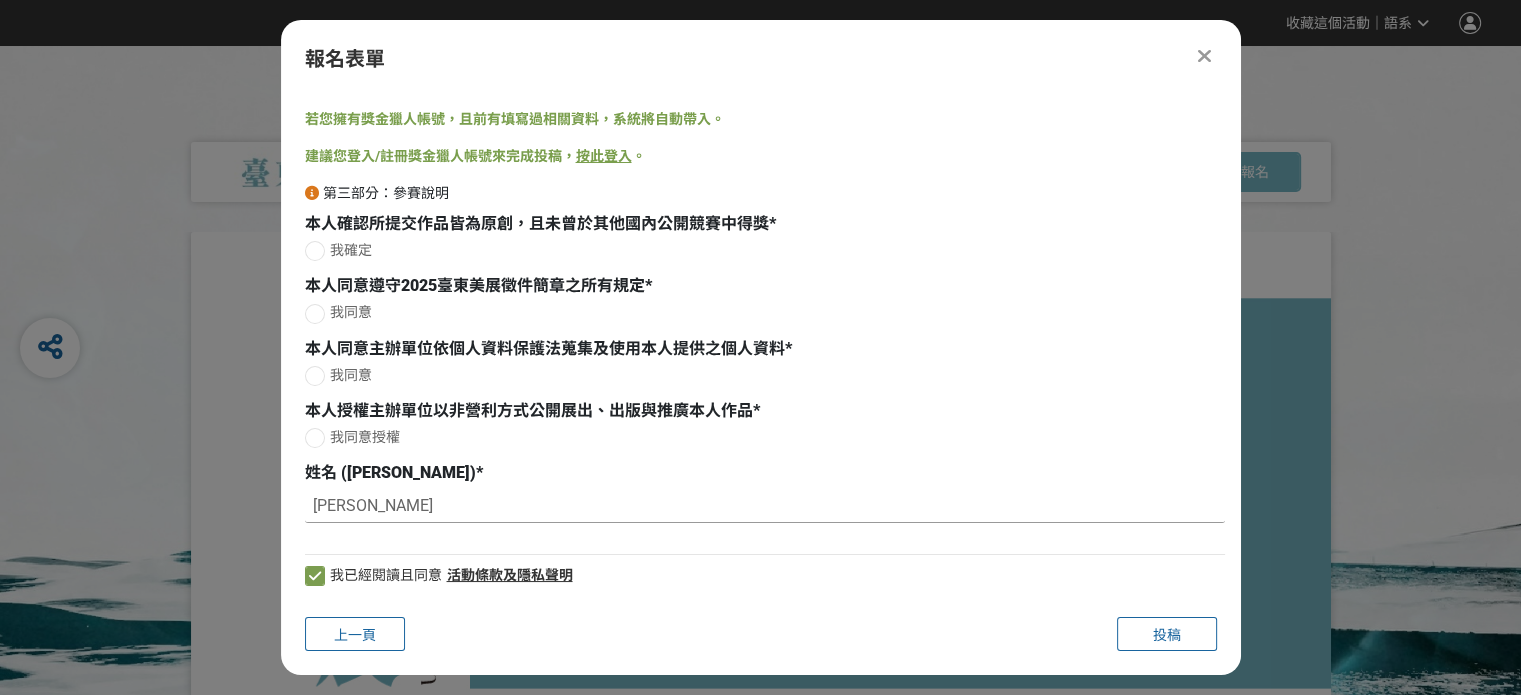 click on "[PERSON_NAME]" at bounding box center (765, 506) 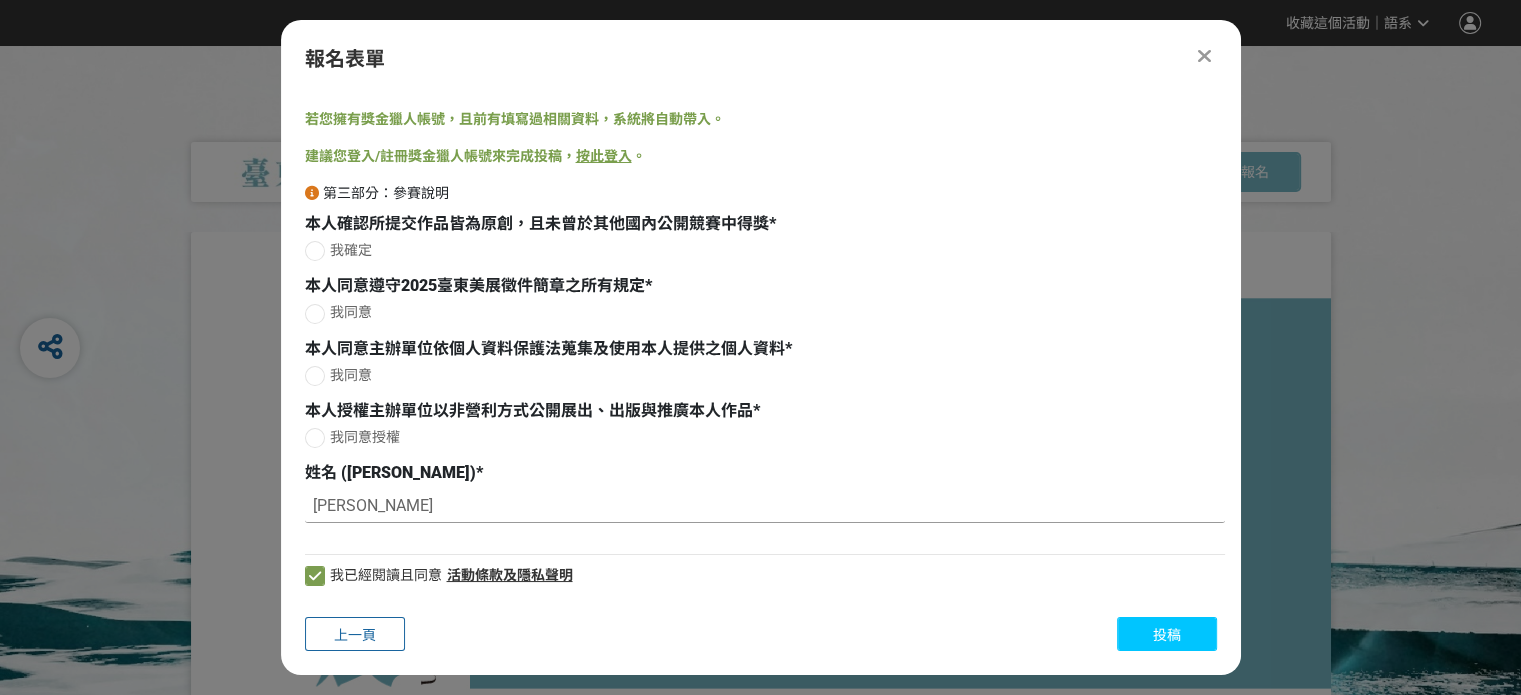 type on "[PERSON_NAME]" 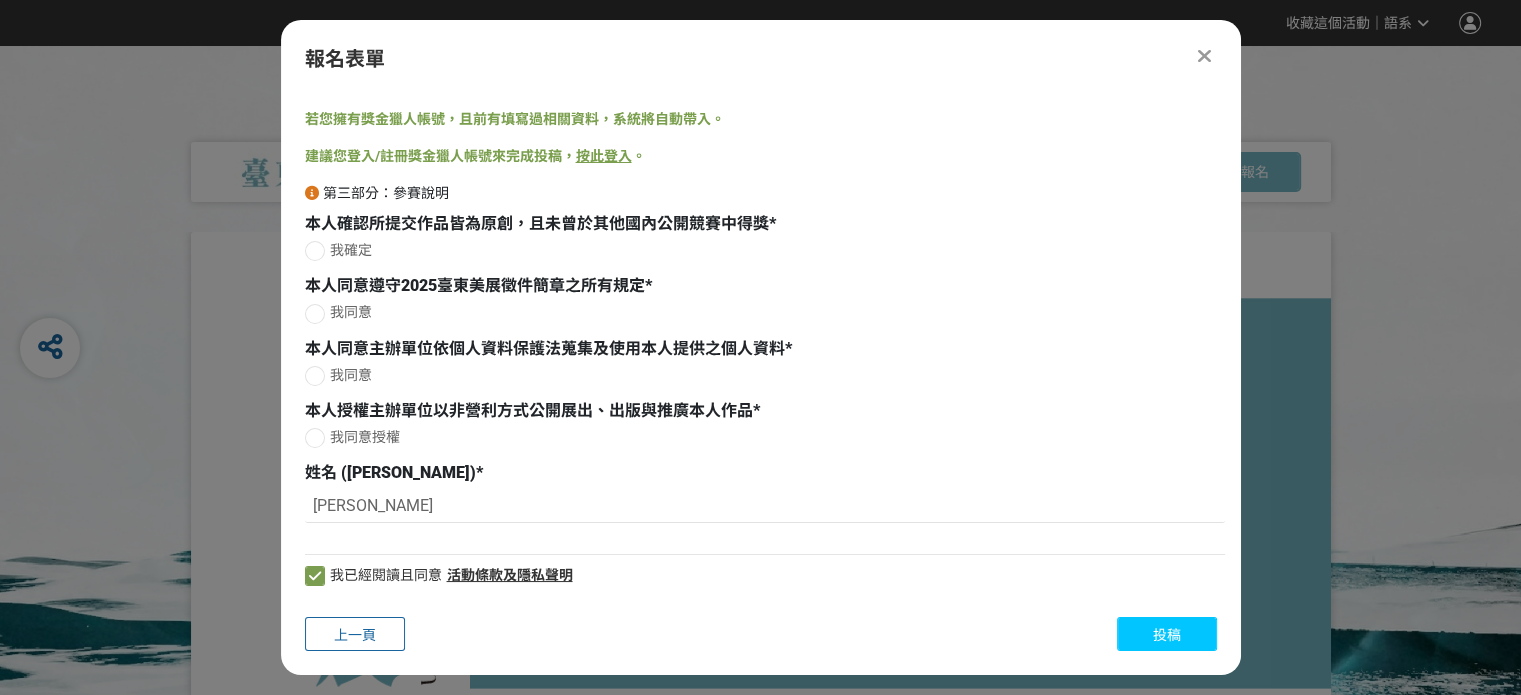 click on "投稿" at bounding box center [1167, 635] 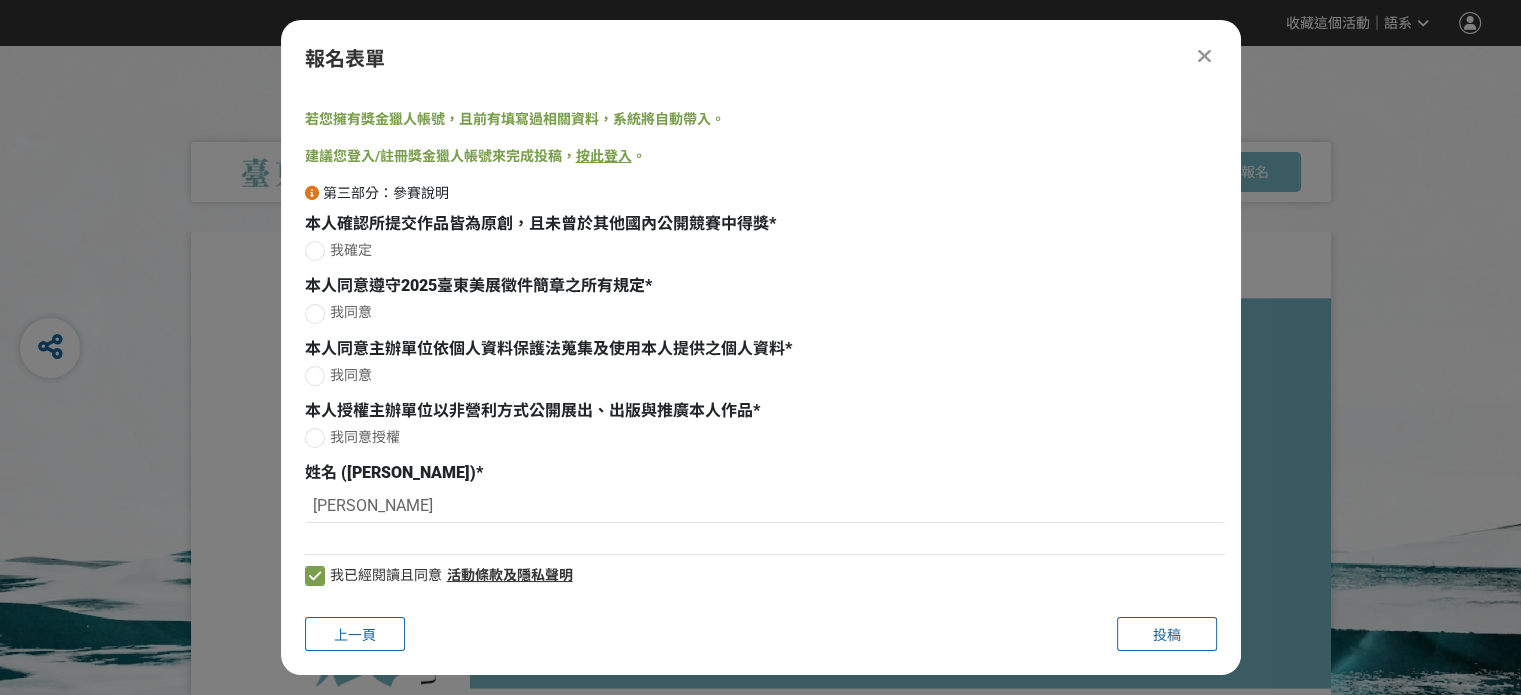 scroll, scrollTop: 0, scrollLeft: 0, axis: both 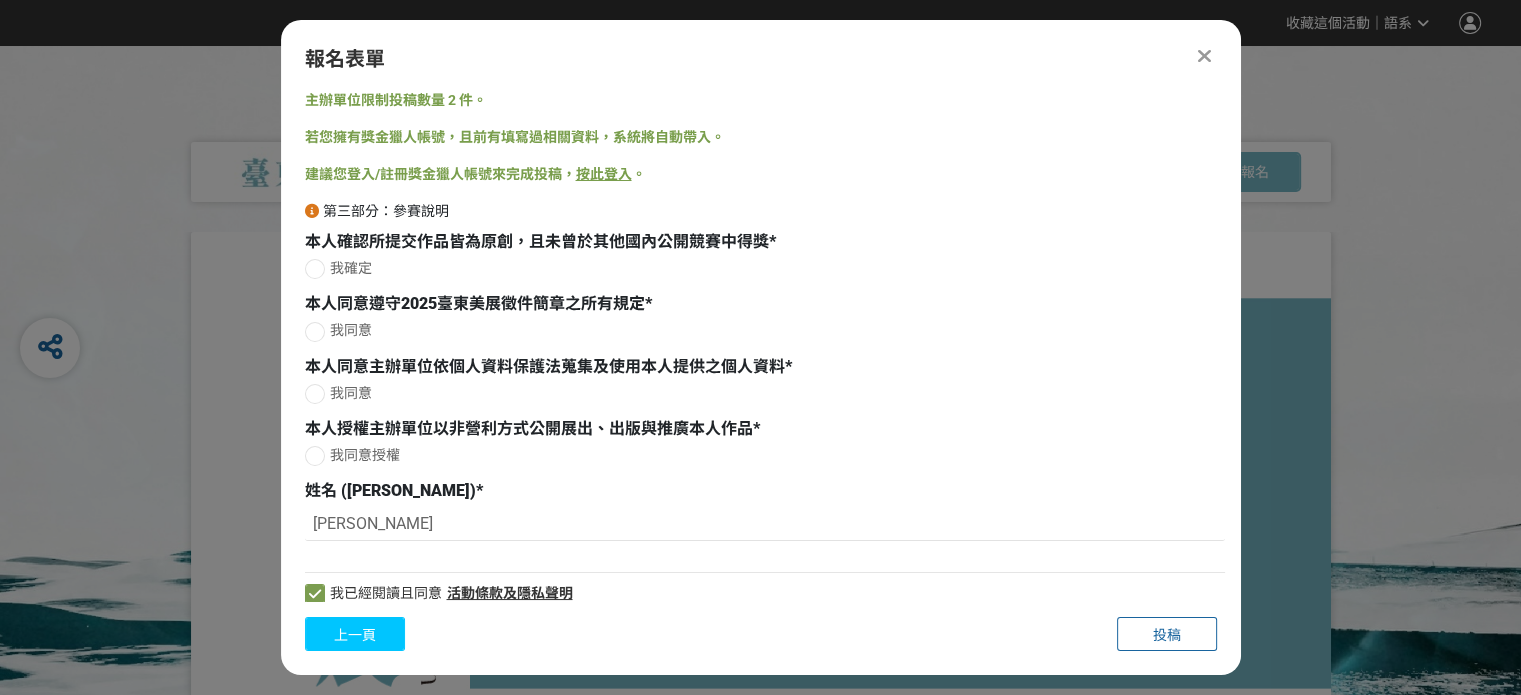 click on "上一頁" at bounding box center (355, 634) 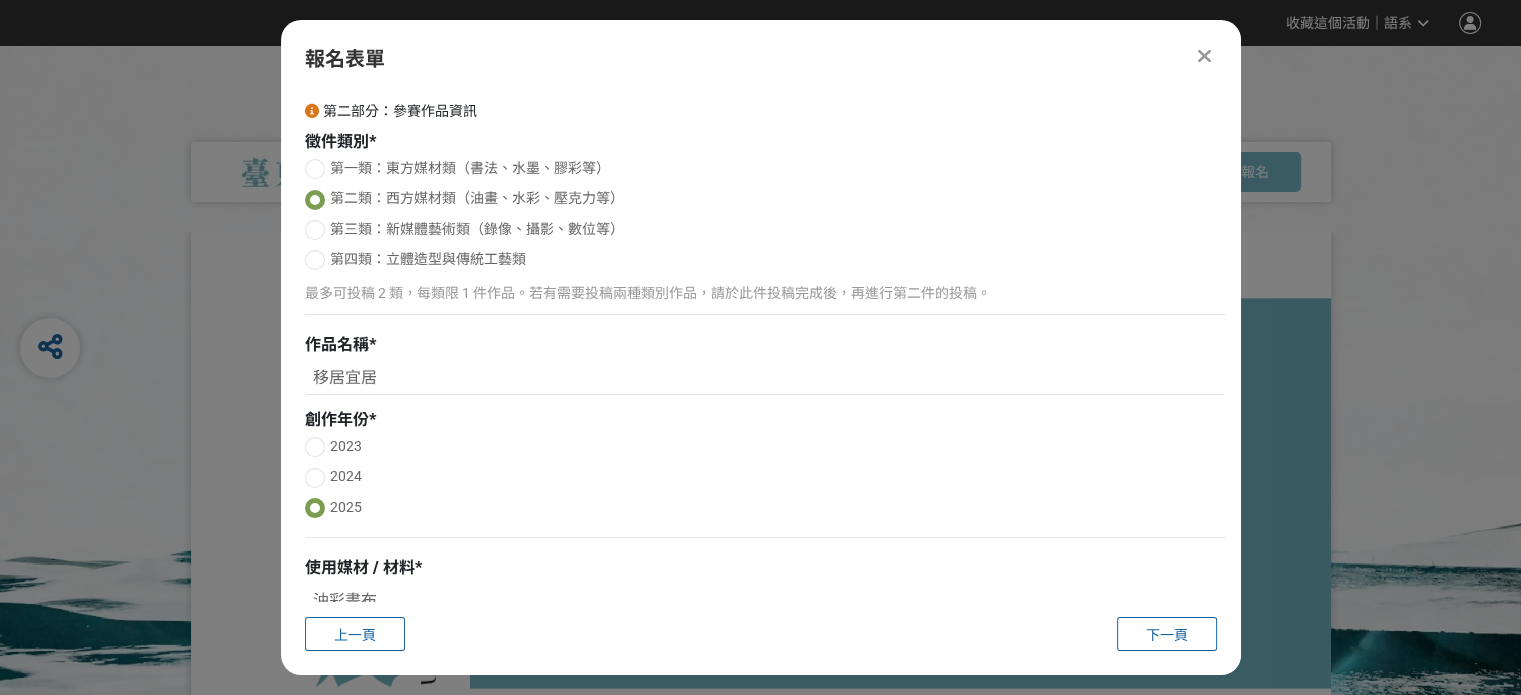 scroll, scrollTop: 0, scrollLeft: 0, axis: both 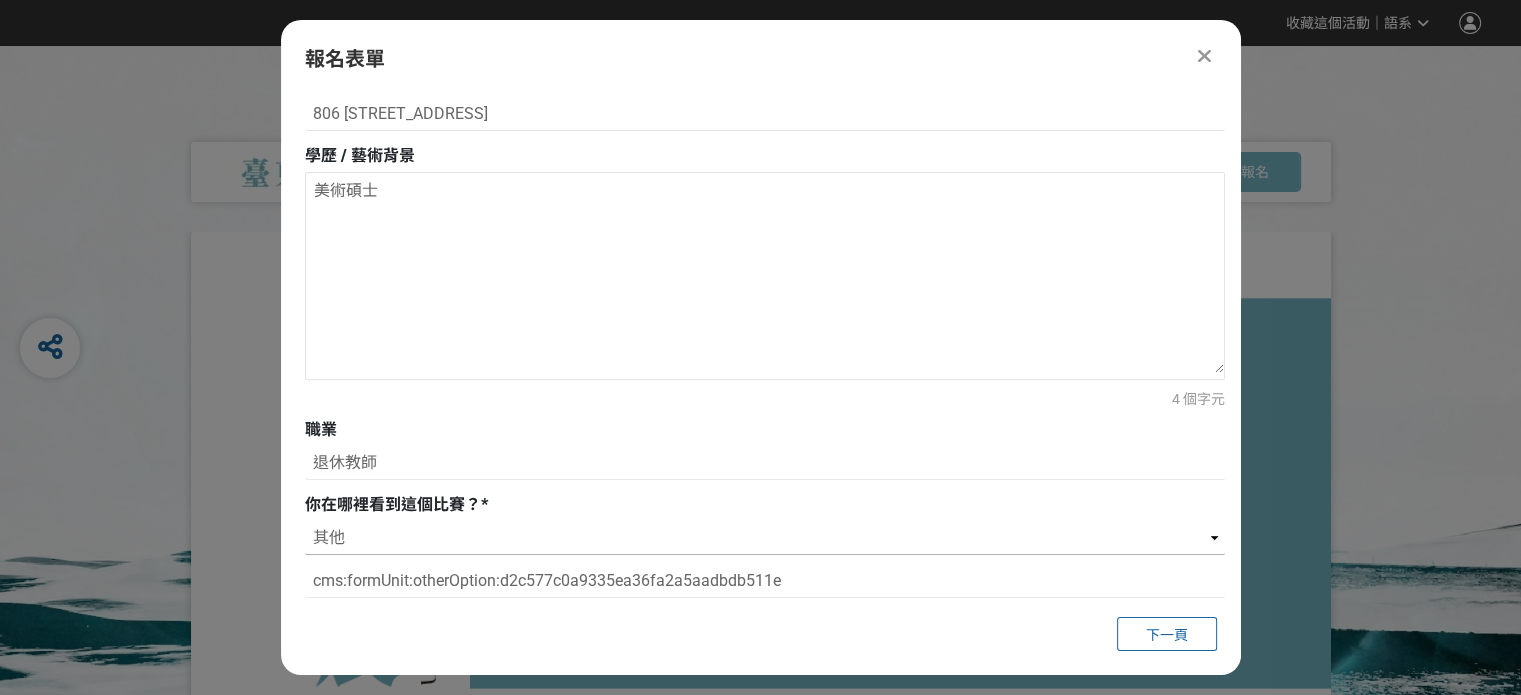 click on "請選擇... 獎金獵人網站 Facebook / Instagram 校園講座 / 老師系上推薦 電子郵件 海報 其他" at bounding box center (765, 538) 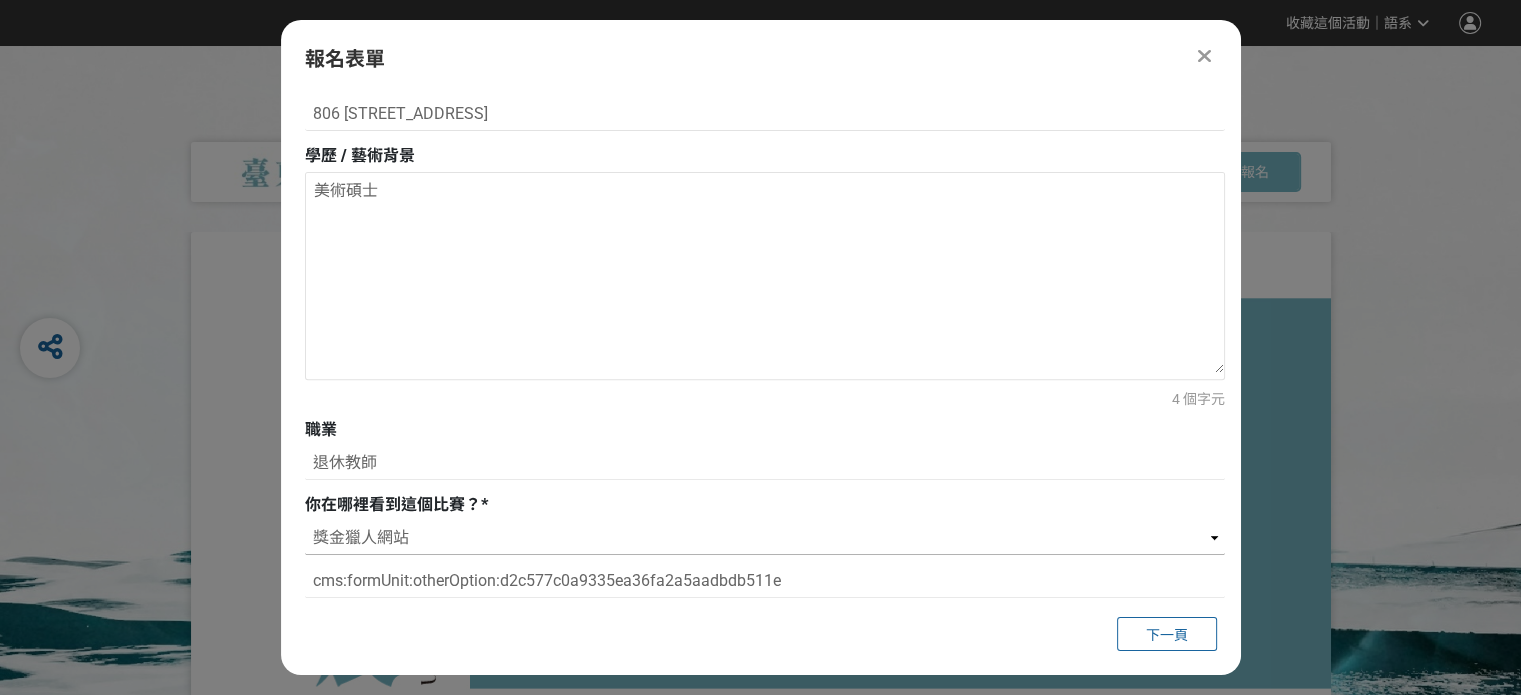 click on "請選擇... 獎金獵人網站 Facebook / Instagram 校園講座 / 老師系上推薦 電子郵件 海報 其他" at bounding box center [765, 538] 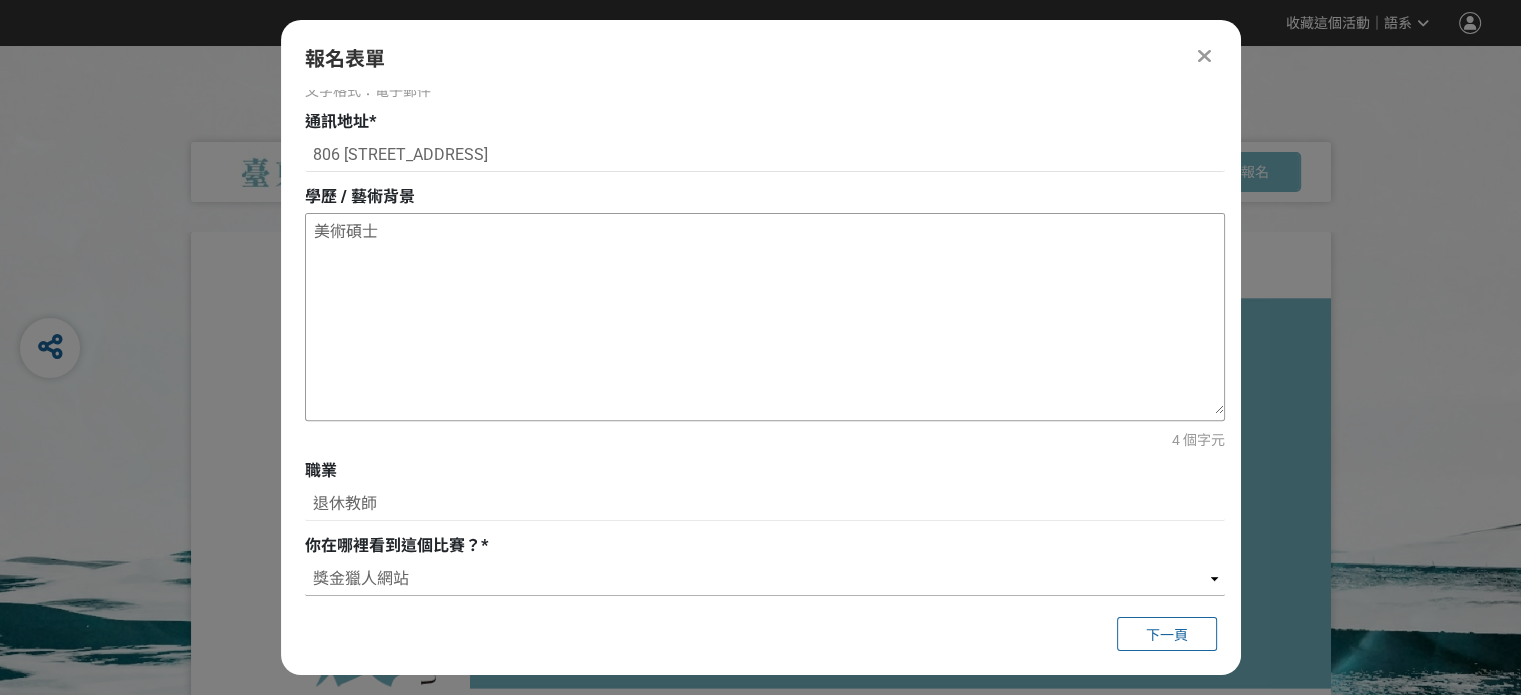 scroll, scrollTop: 720, scrollLeft: 0, axis: vertical 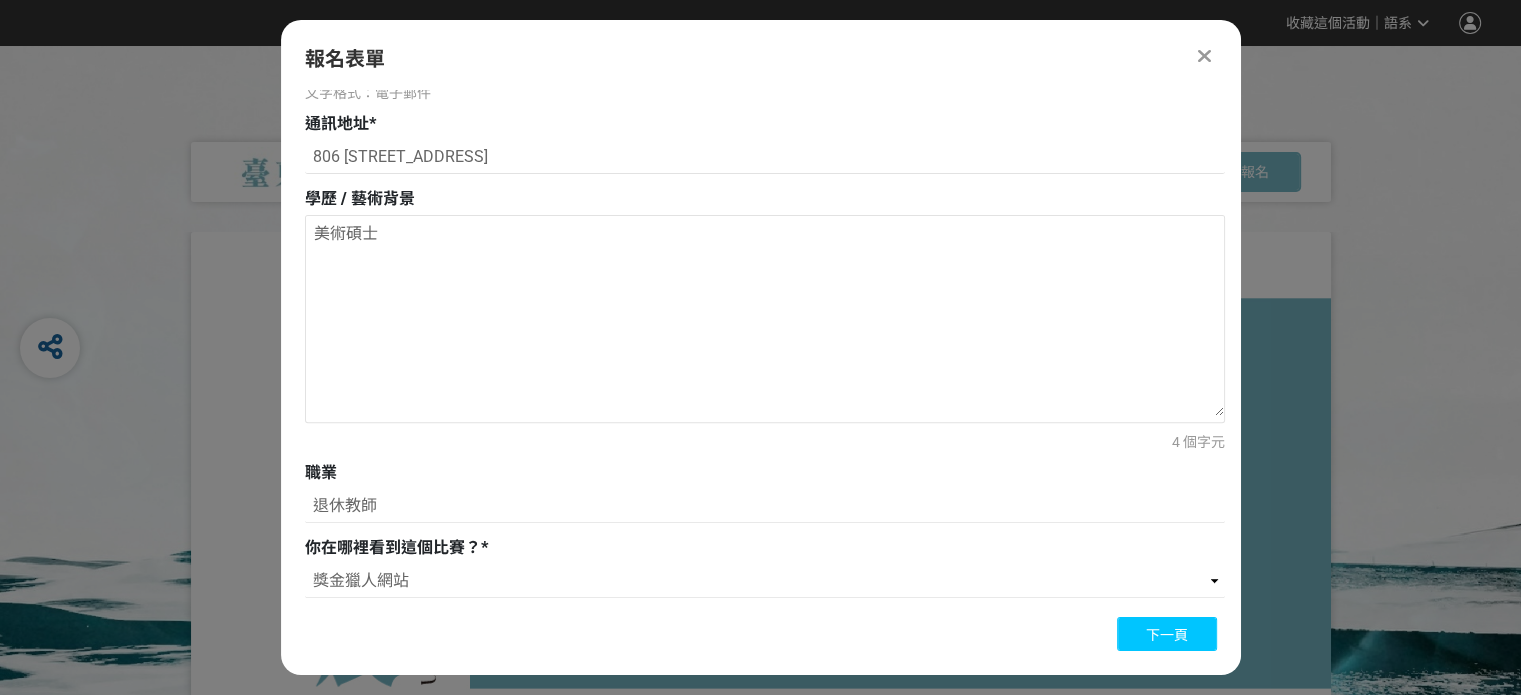 click on "下一頁" at bounding box center (1167, 635) 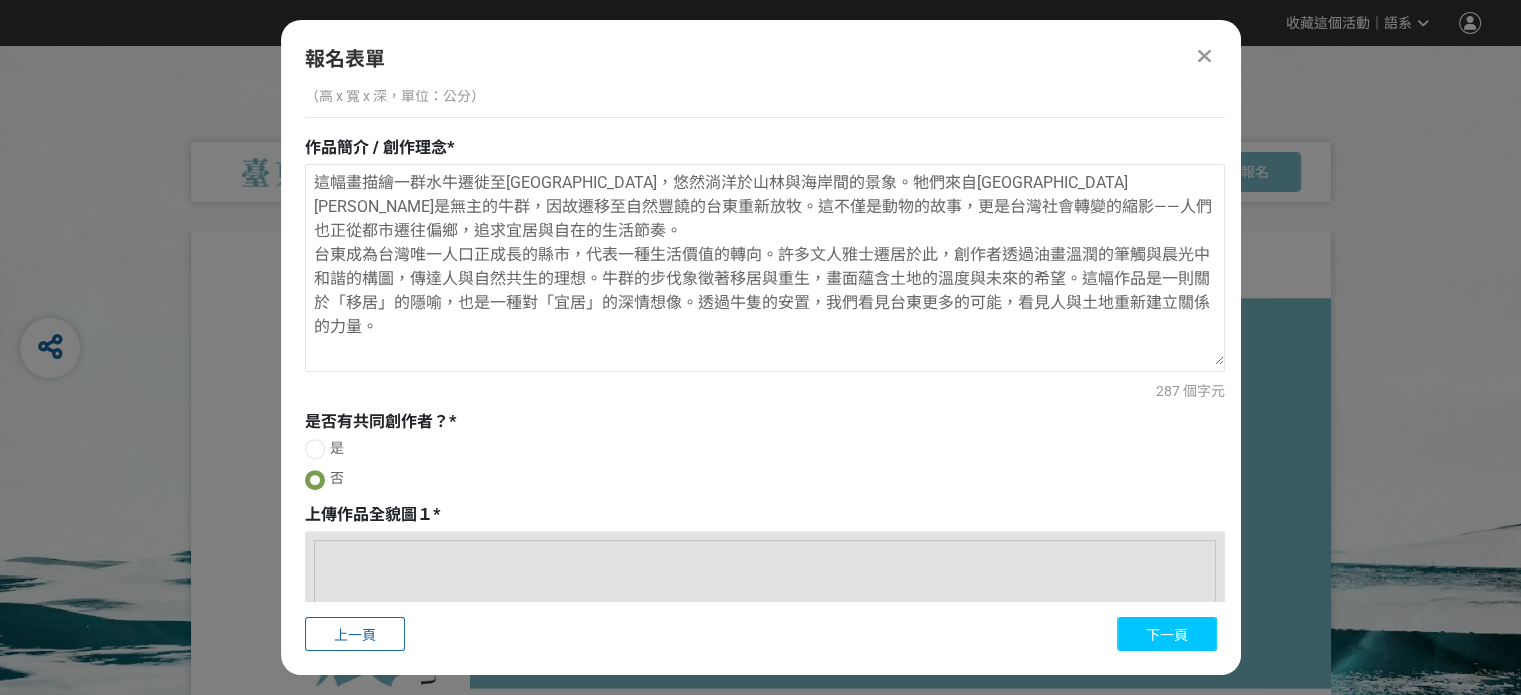click on "下一頁" at bounding box center (1167, 635) 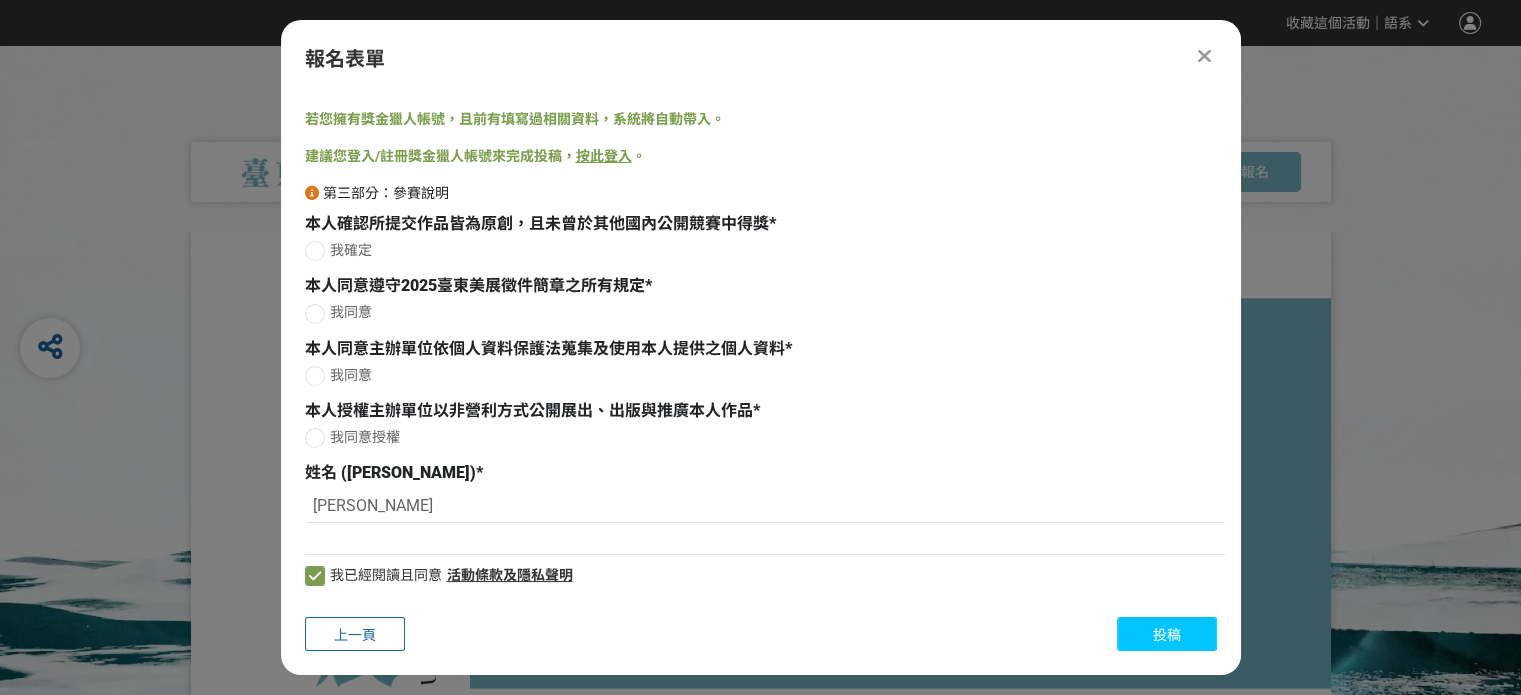 click on "投稿" at bounding box center (1167, 635) 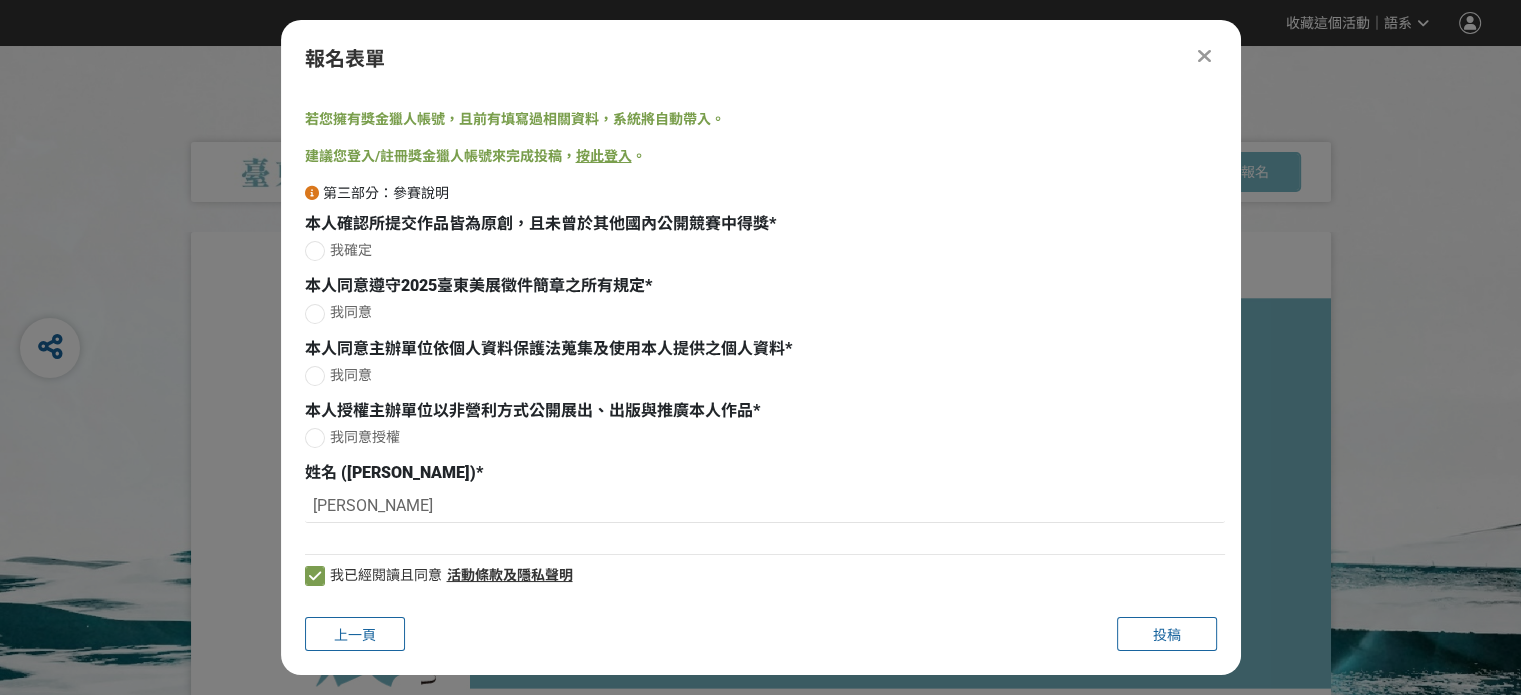 scroll, scrollTop: 18, scrollLeft: 0, axis: vertical 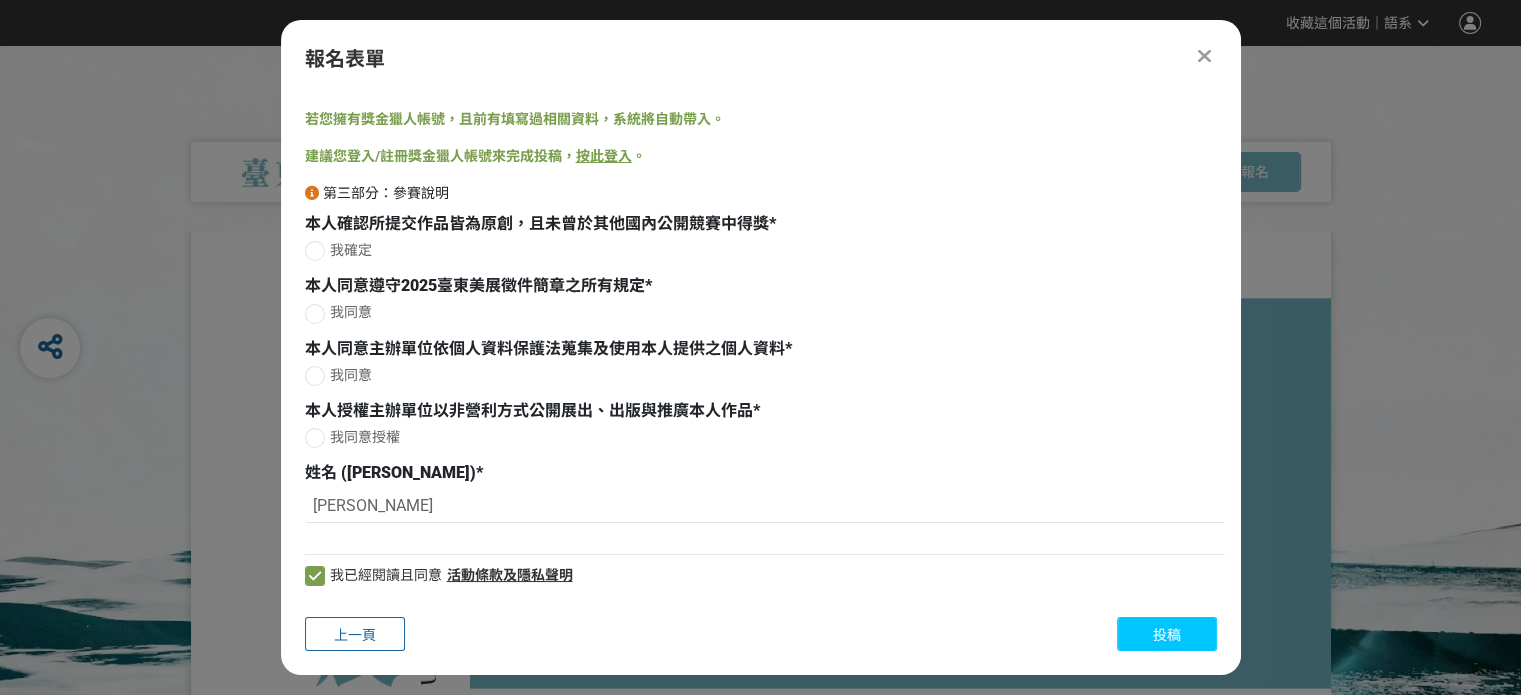 click on "投稿" at bounding box center (1167, 635) 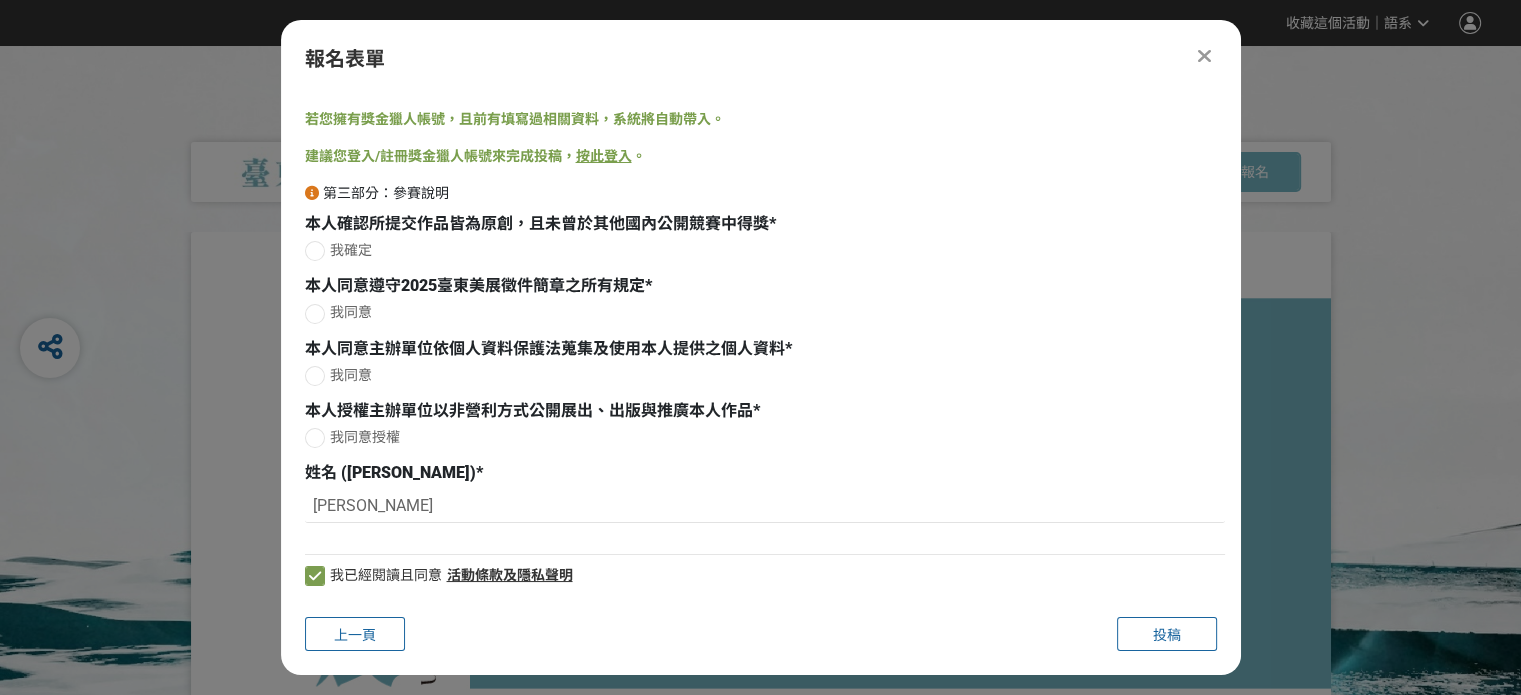 click on "我確定" at bounding box center (351, 250) 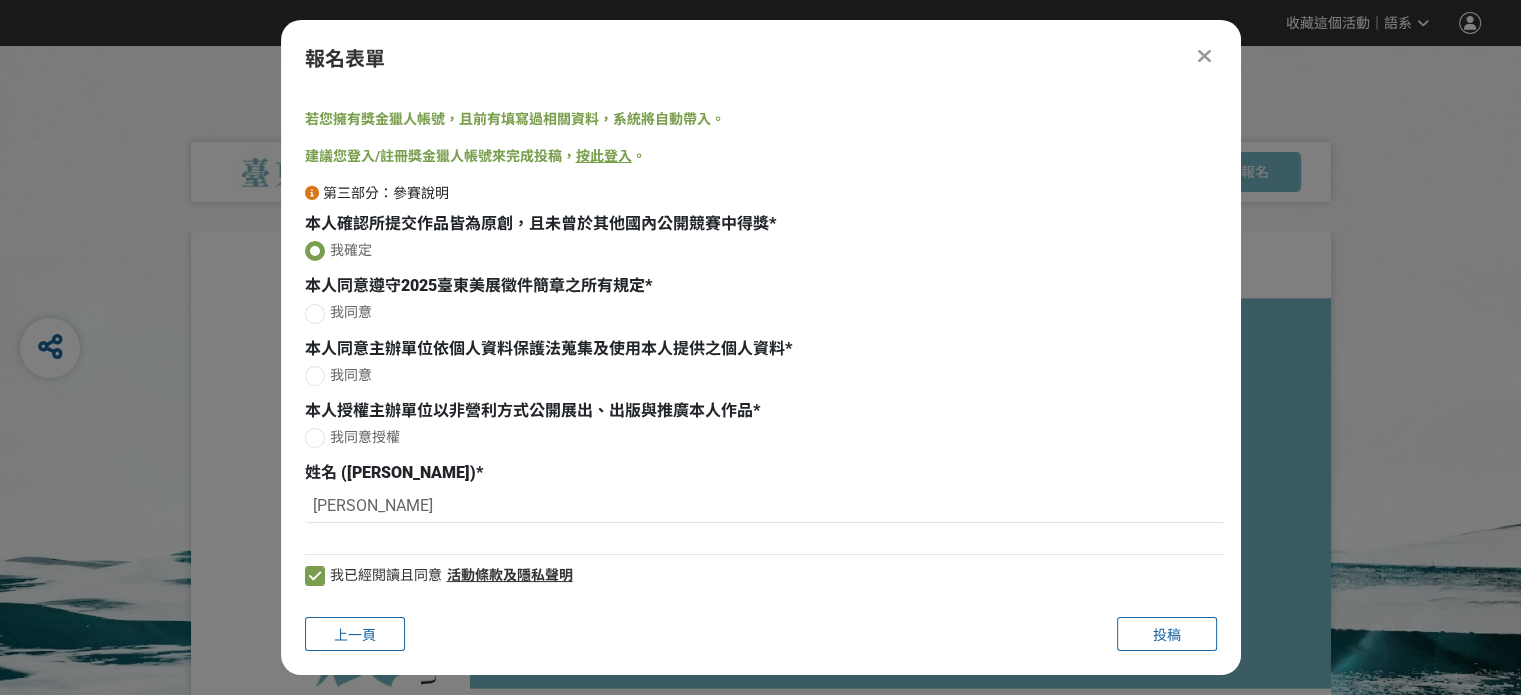 click on "我同意" at bounding box center (351, 312) 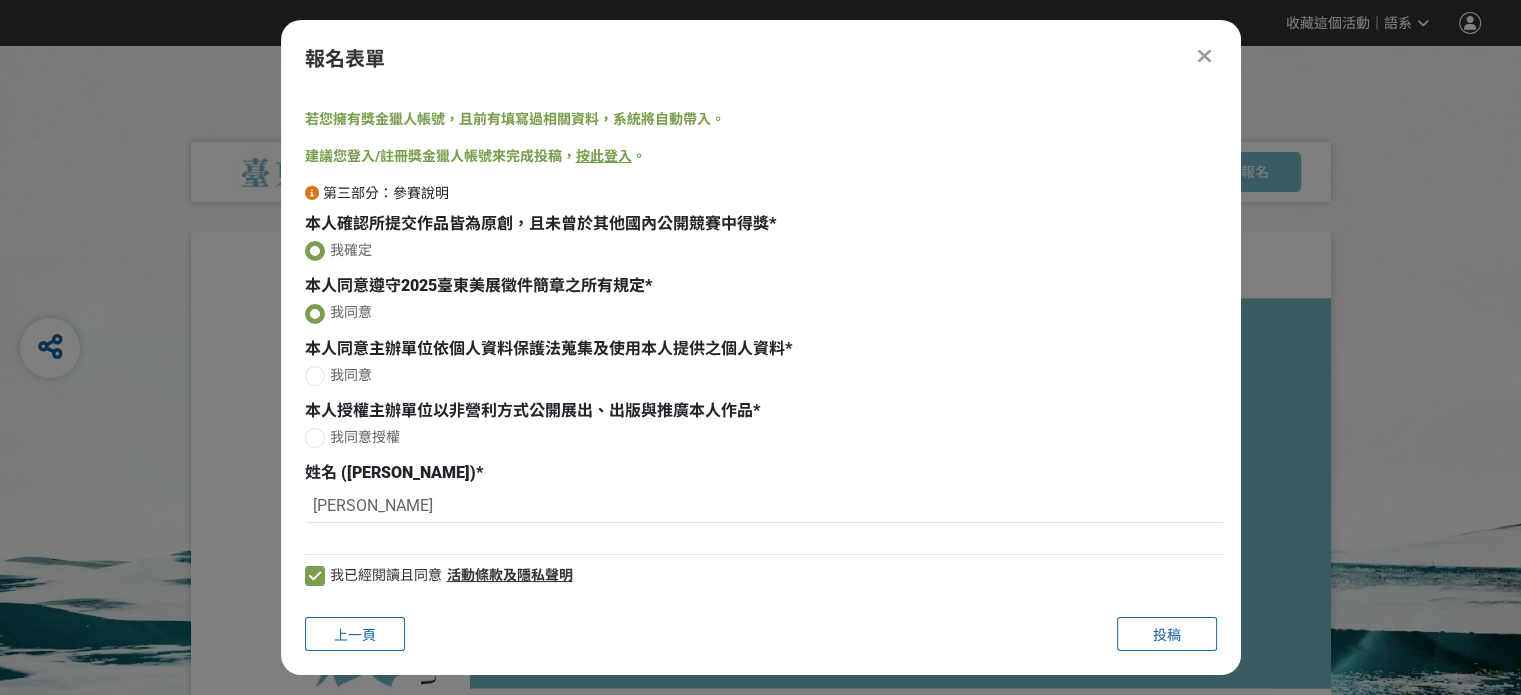 click on "我同意" at bounding box center (351, 375) 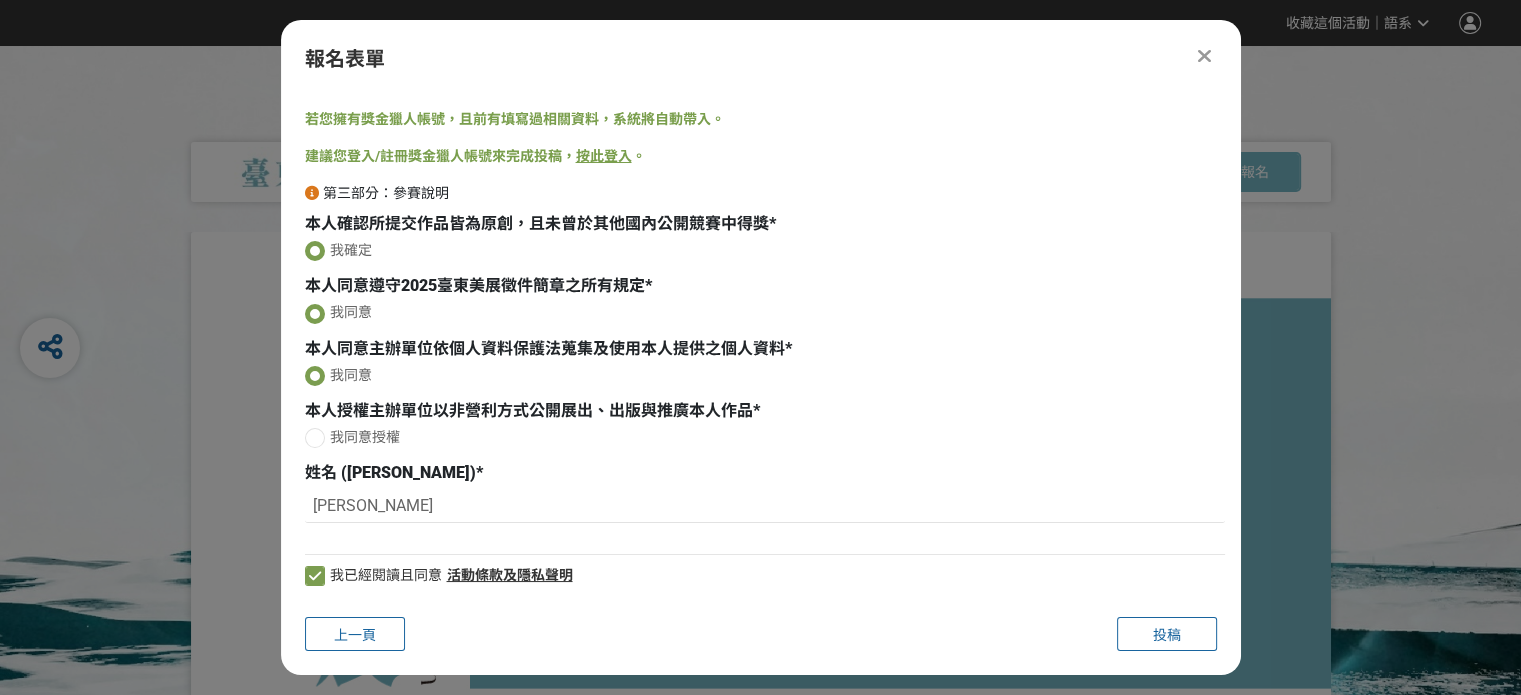 click on "我同意授權" at bounding box center [365, 437] 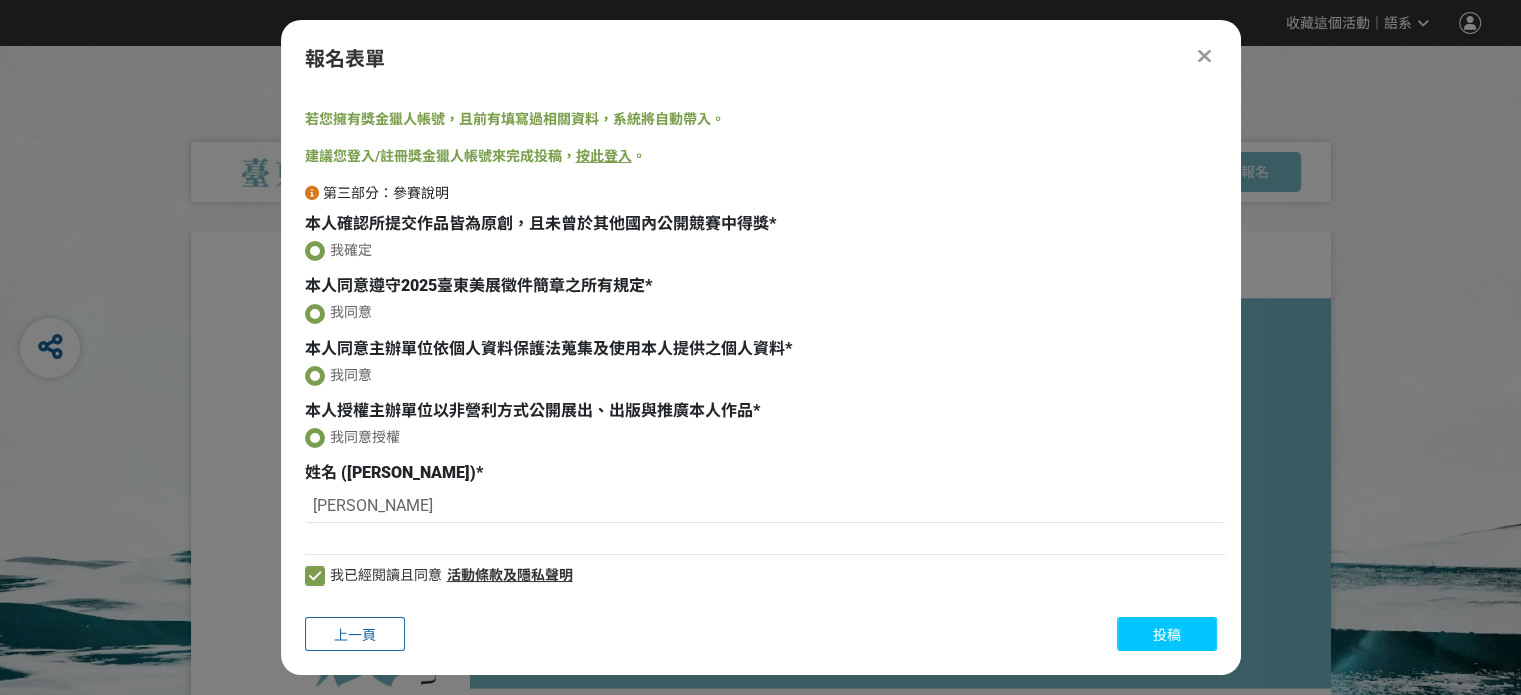 click on "投稿" at bounding box center [1167, 635] 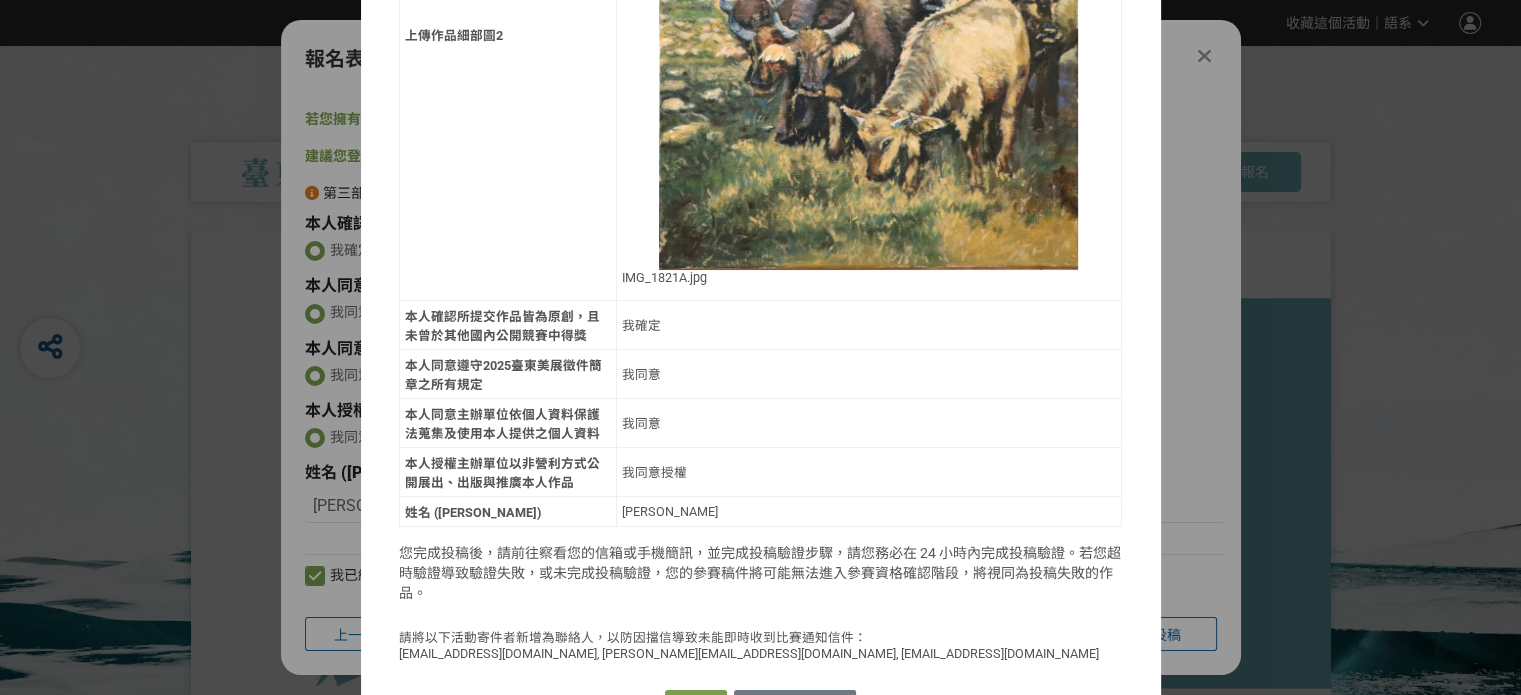 scroll, scrollTop: 2156, scrollLeft: 0, axis: vertical 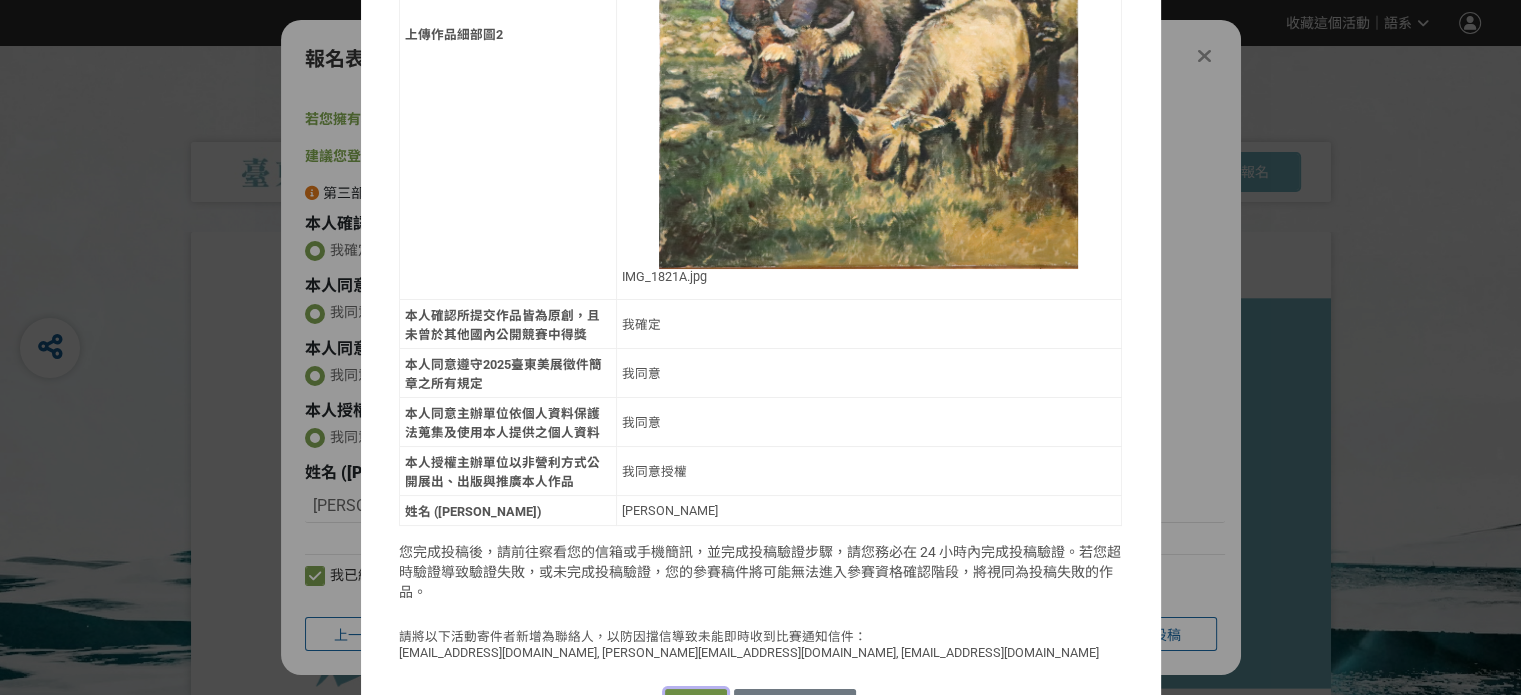 click on "確認送出" at bounding box center (696, 703) 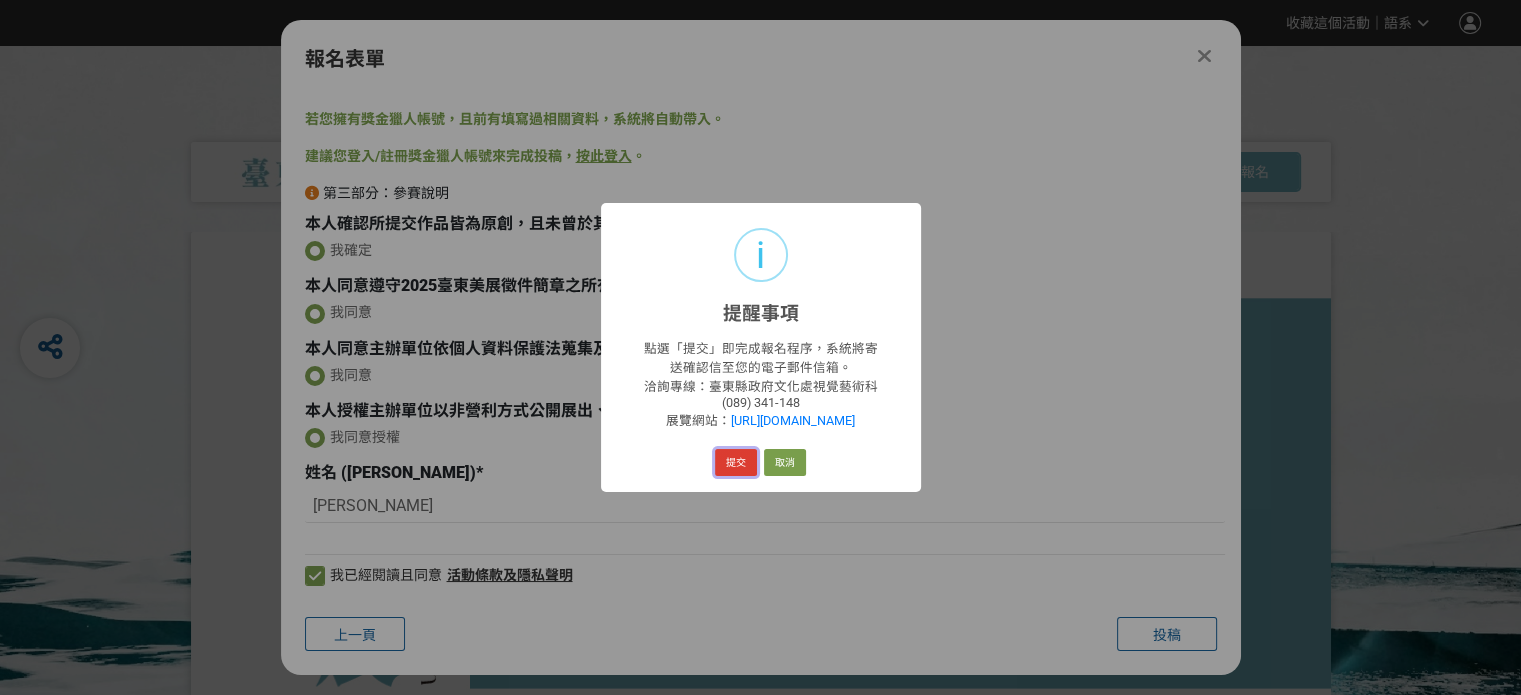 click on "提交" at bounding box center (736, 463) 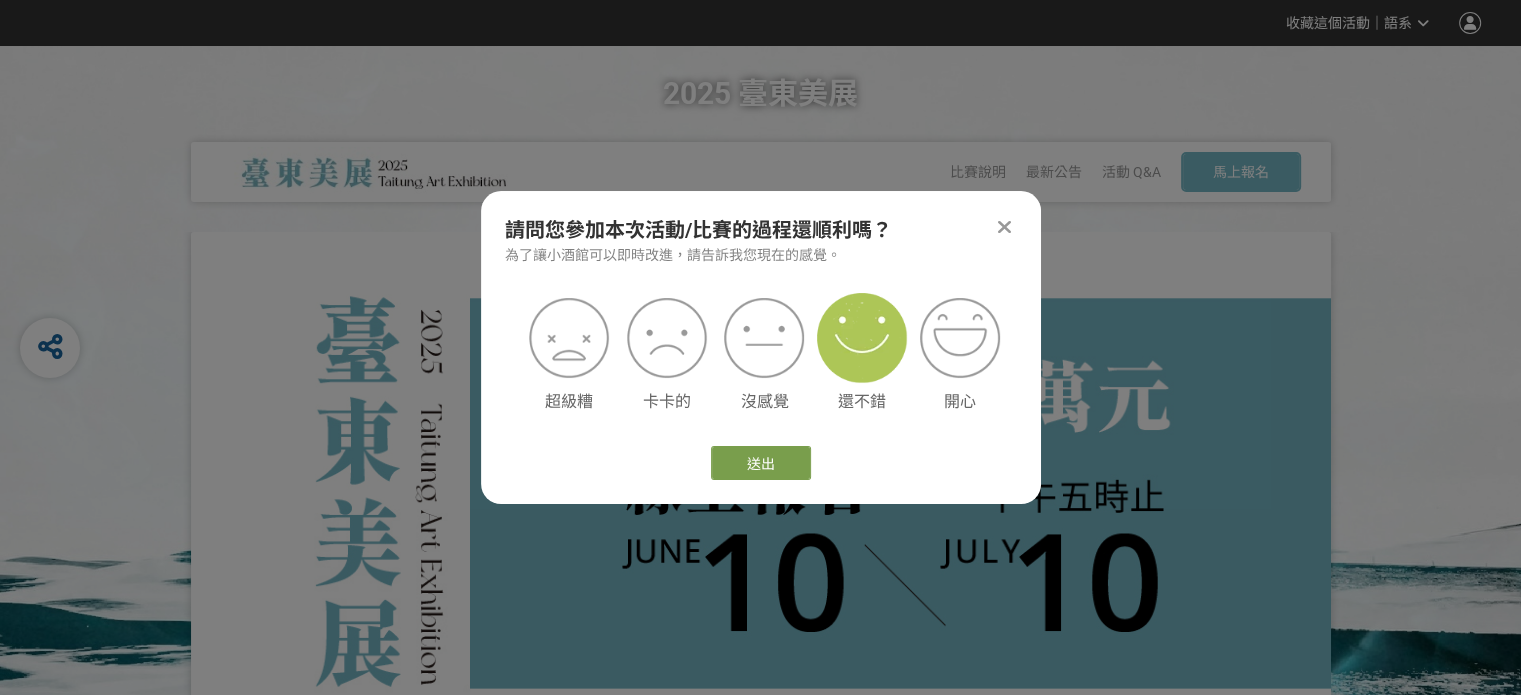 click on "還不錯" at bounding box center [862, 356] 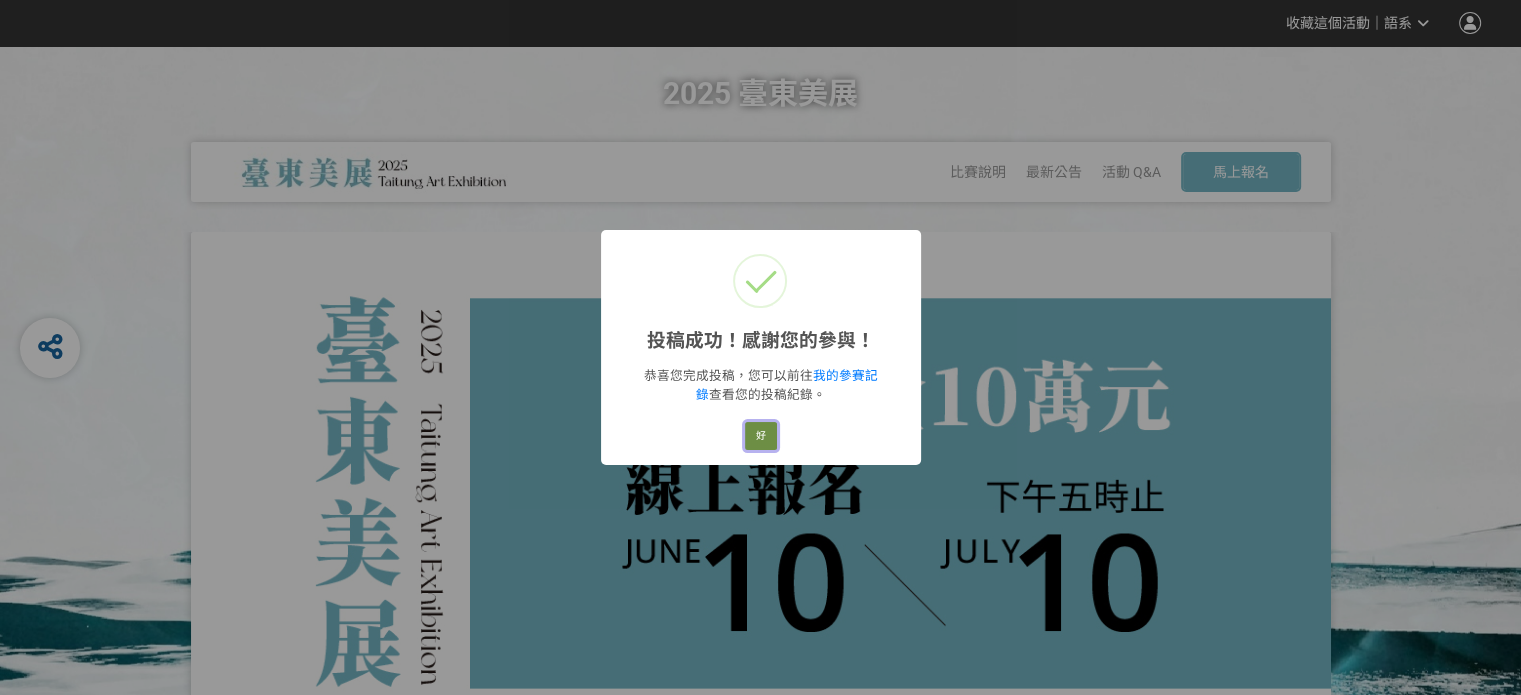 click on "好" at bounding box center [761, 436] 